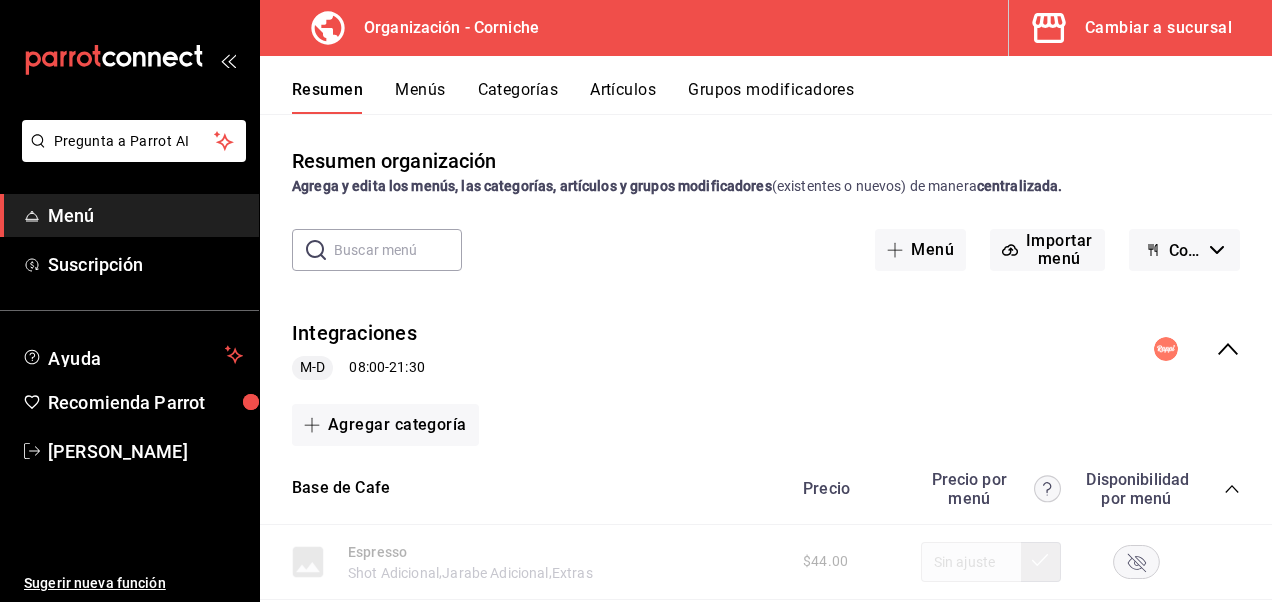 scroll, scrollTop: 0, scrollLeft: 0, axis: both 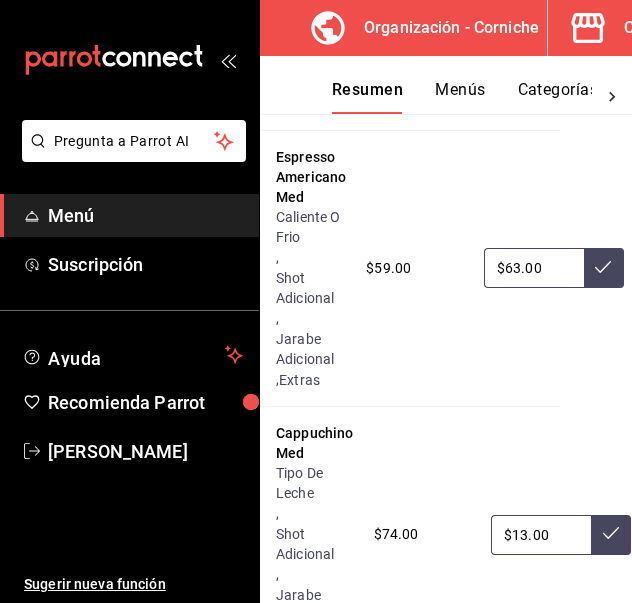 click on "$63.00" at bounding box center (534, 268) 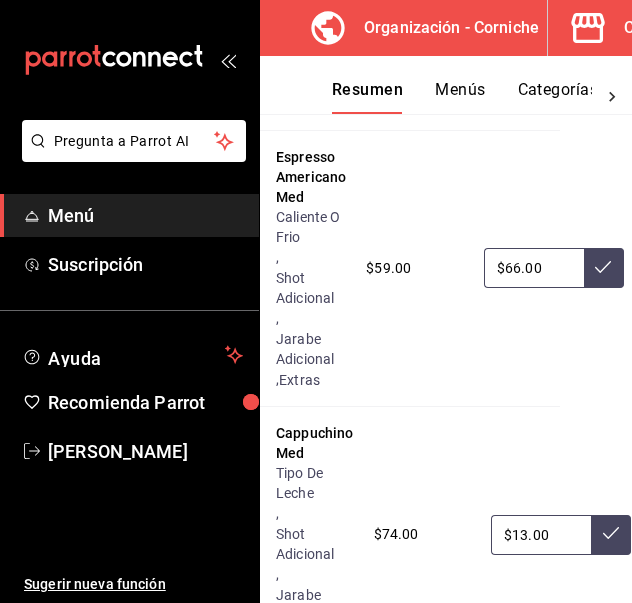 click on "$13.00" at bounding box center (541, 535) 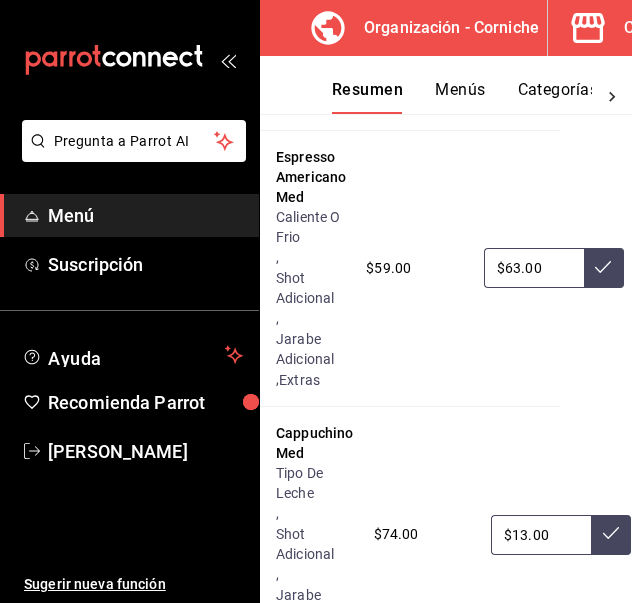click on "$13.00" at bounding box center (541, 535) 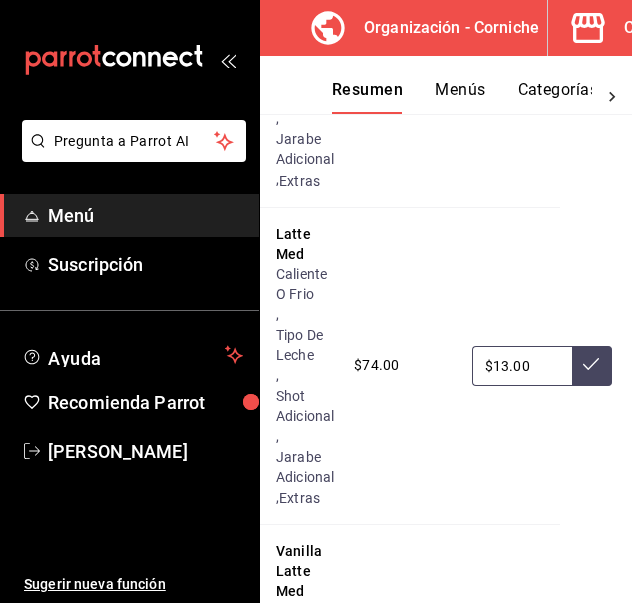 scroll, scrollTop: 1491, scrollLeft: 72, axis: both 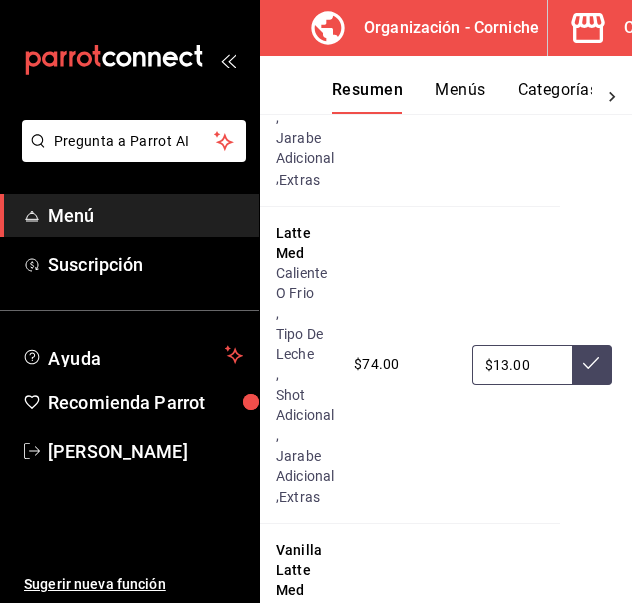 click on "$13.00" at bounding box center [522, 365] 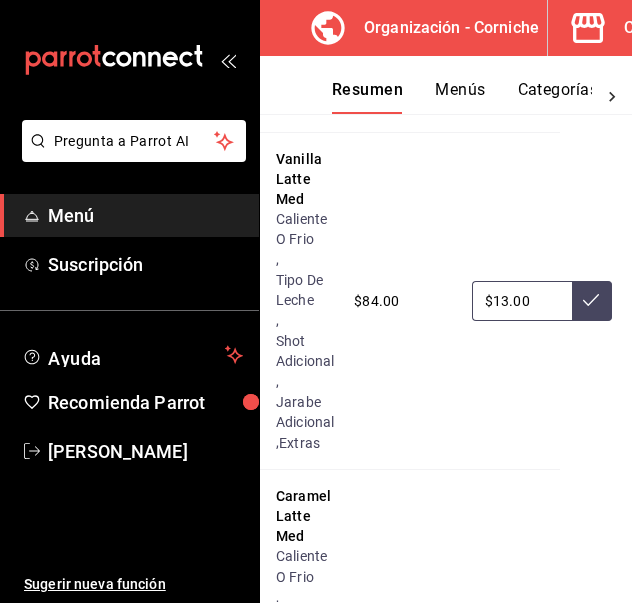 scroll, scrollTop: 1892, scrollLeft: 72, axis: both 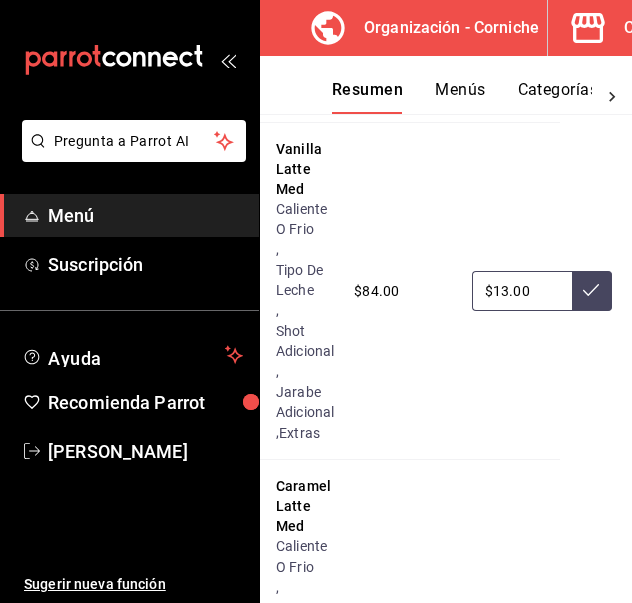 click on "$13.00" at bounding box center [522, 291] 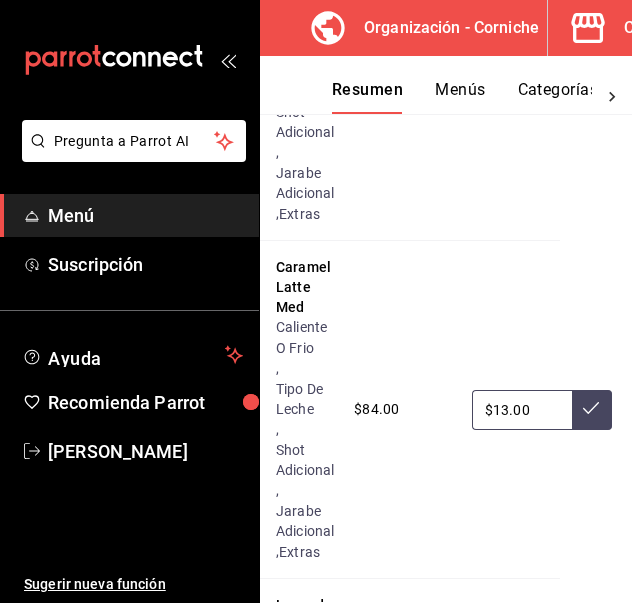 scroll, scrollTop: 2112, scrollLeft: 72, axis: both 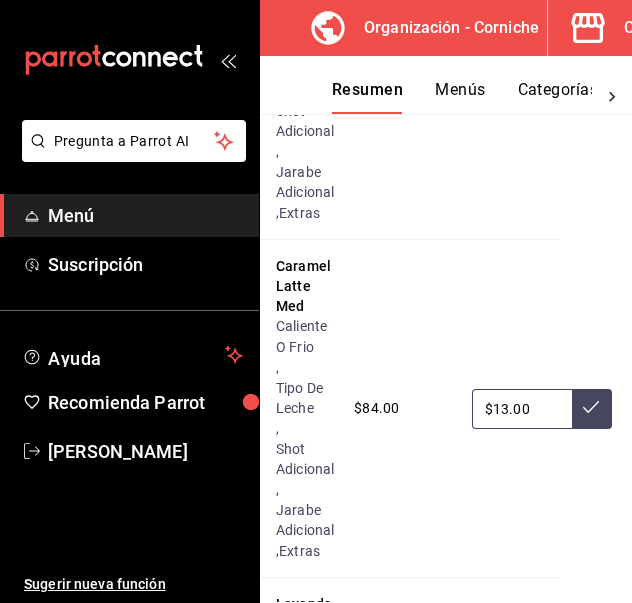 type on "$13.00" 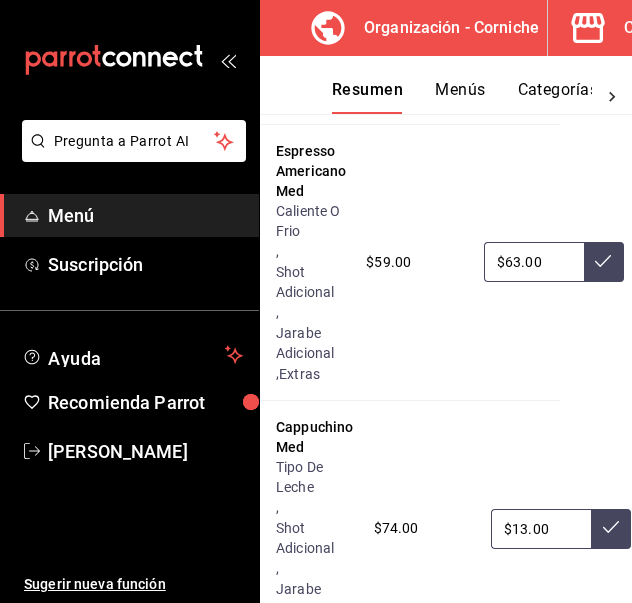 scroll, scrollTop: 1050, scrollLeft: 72, axis: both 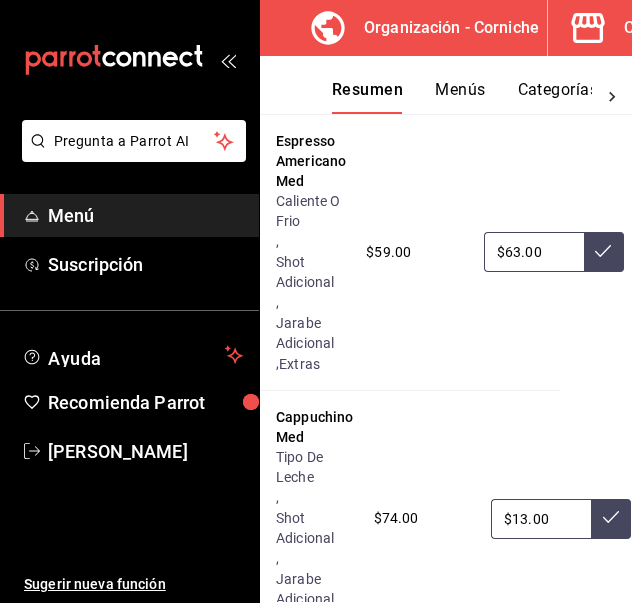 type on "$13.00" 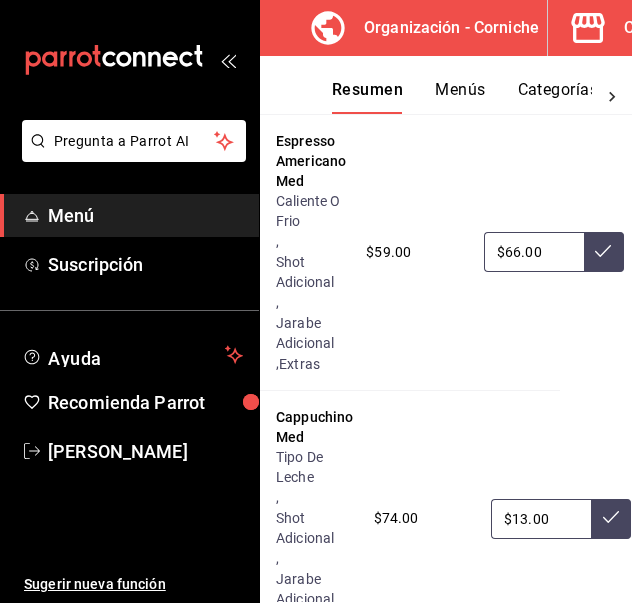 type on "$66.00" 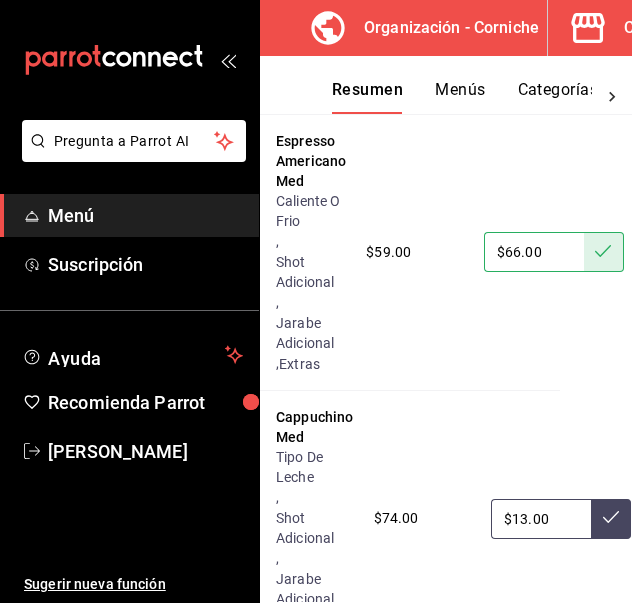 click on "$13.00" at bounding box center [541, 519] 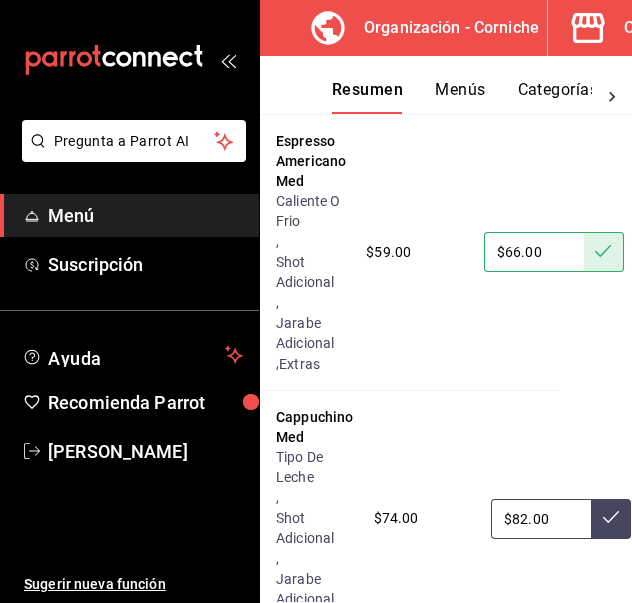 type on "$82.00" 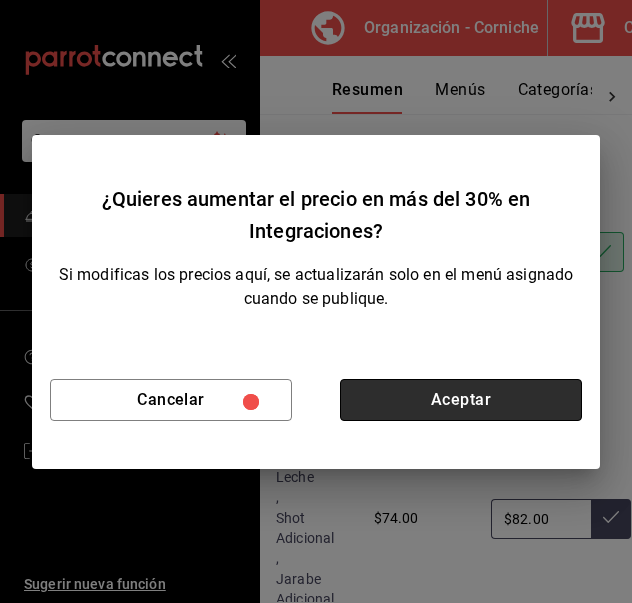 click on "Aceptar" at bounding box center (461, 400) 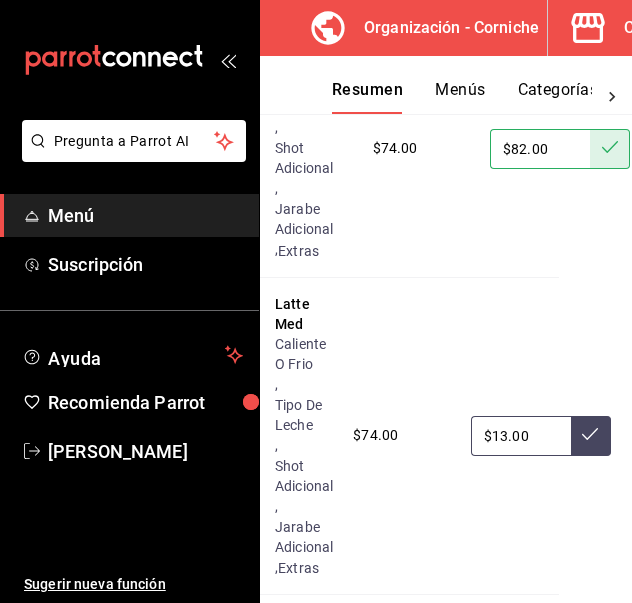 scroll, scrollTop: 1420, scrollLeft: 74, axis: both 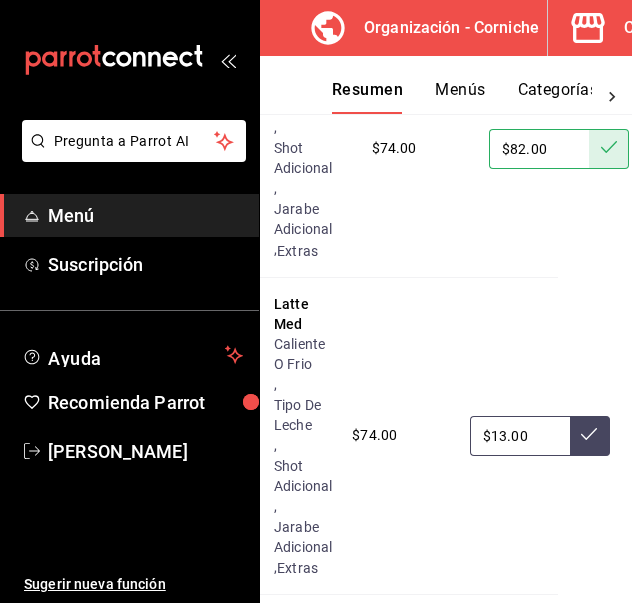 click on "$13.00" at bounding box center [520, 436] 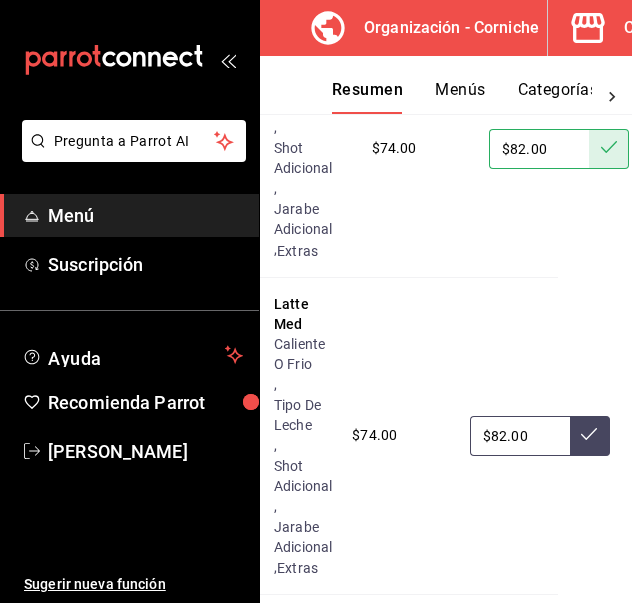 type on "$82.00" 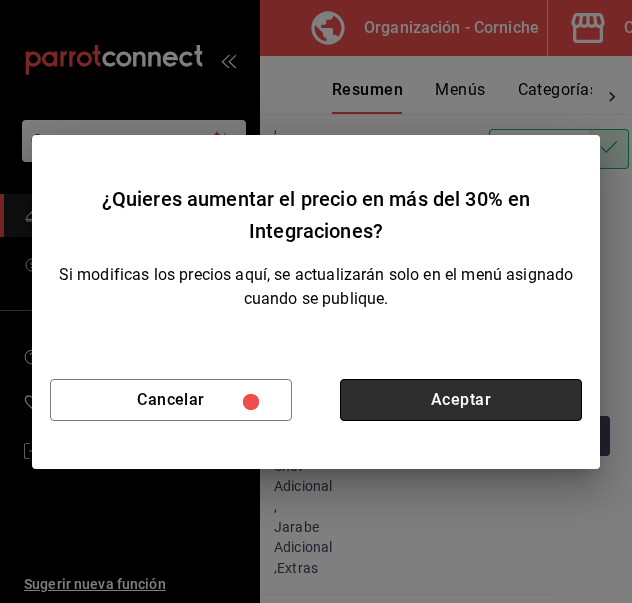 click on "Aceptar" at bounding box center [461, 400] 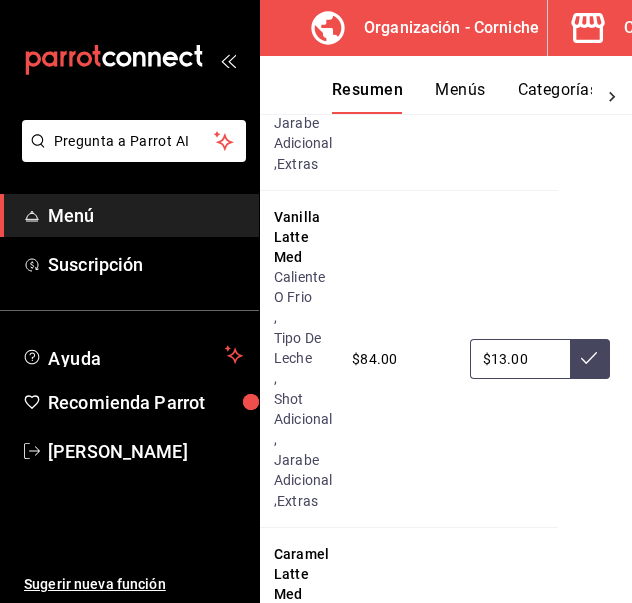 scroll, scrollTop: 1825, scrollLeft: 74, axis: both 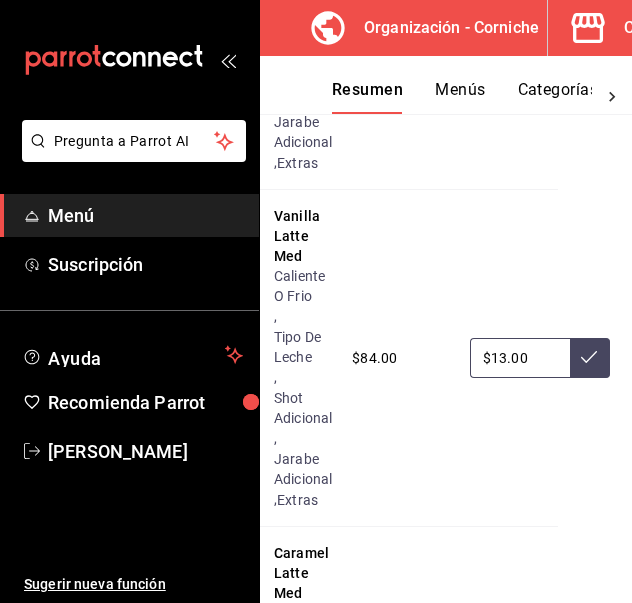 click on "$13.00" at bounding box center (520, 358) 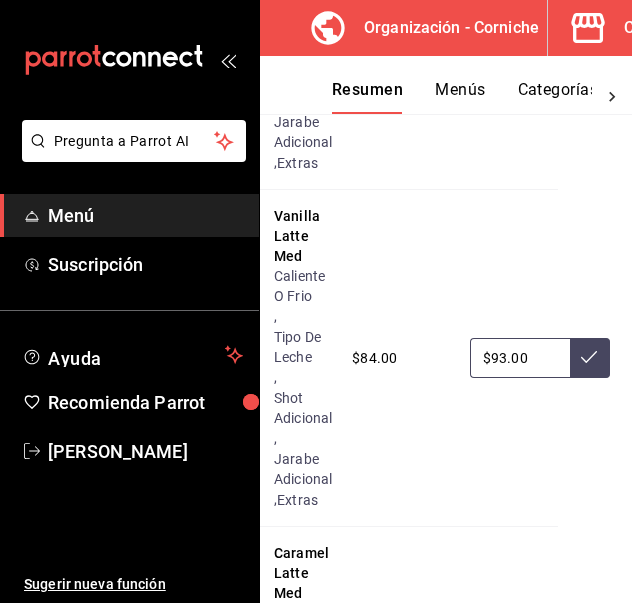 type on "$93.00" 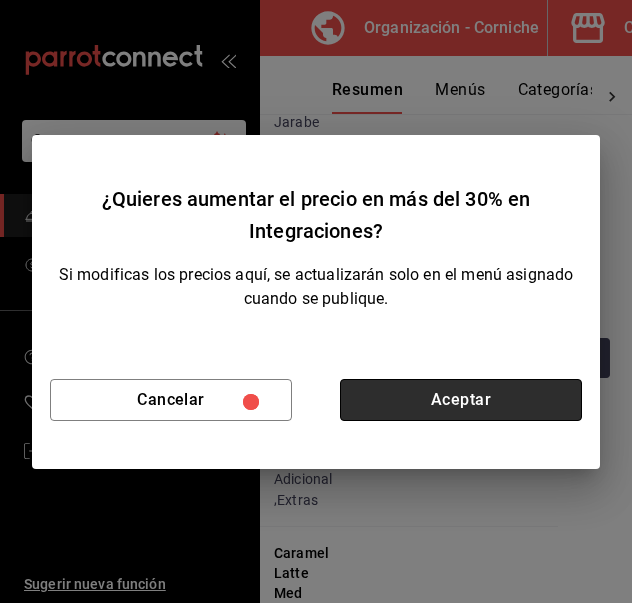 click on "Aceptar" at bounding box center [461, 400] 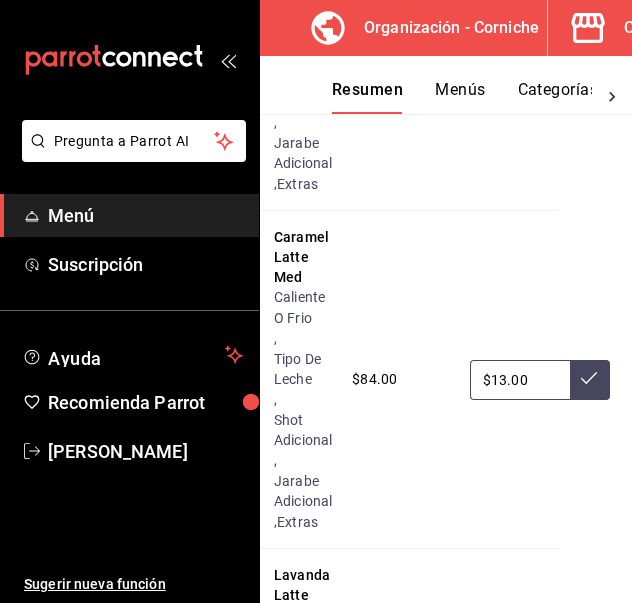 scroll, scrollTop: 2157, scrollLeft: 74, axis: both 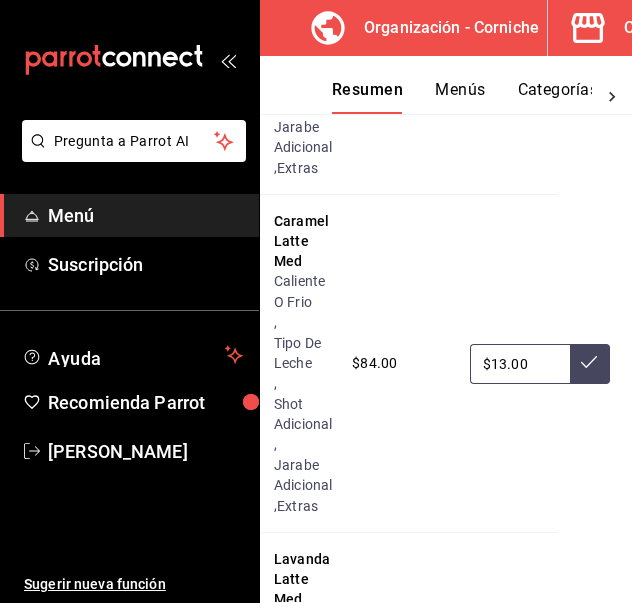 click on "$13.00" at bounding box center (520, 364) 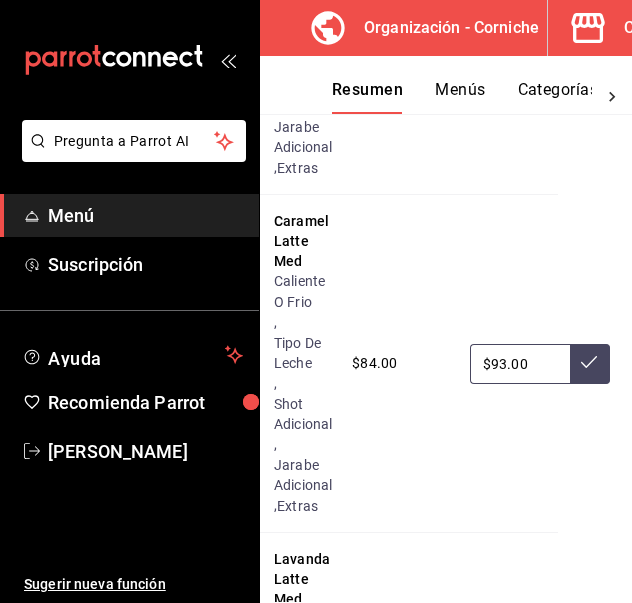 type on "$93.00" 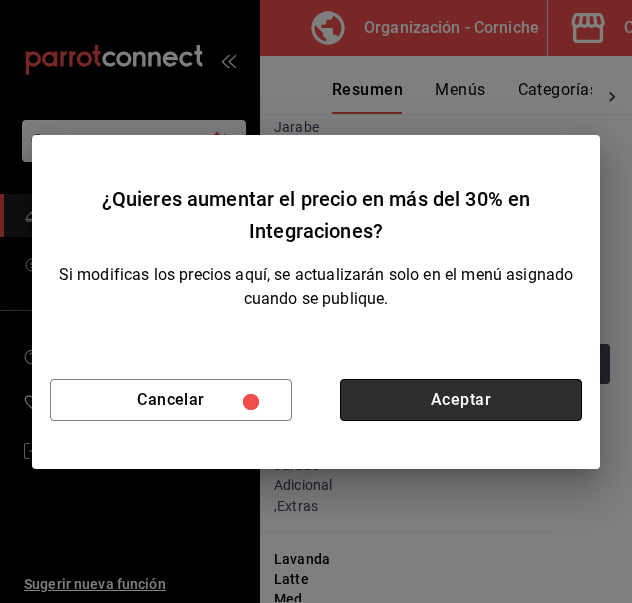click on "Aceptar" at bounding box center [461, 400] 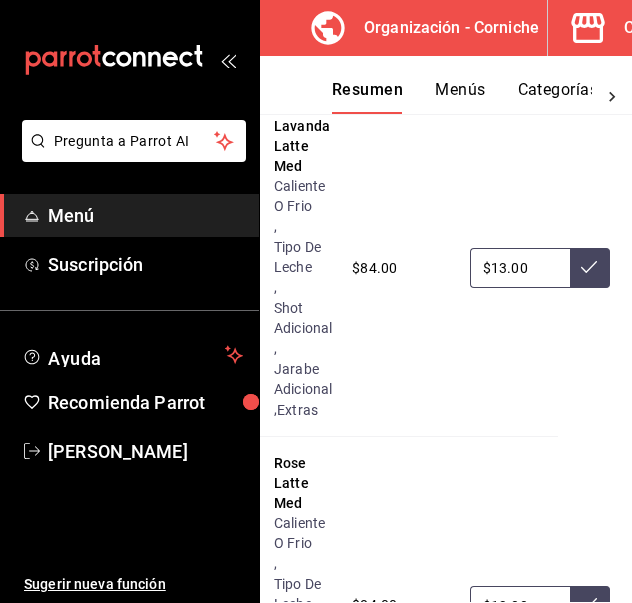 scroll, scrollTop: 2584, scrollLeft: 74, axis: both 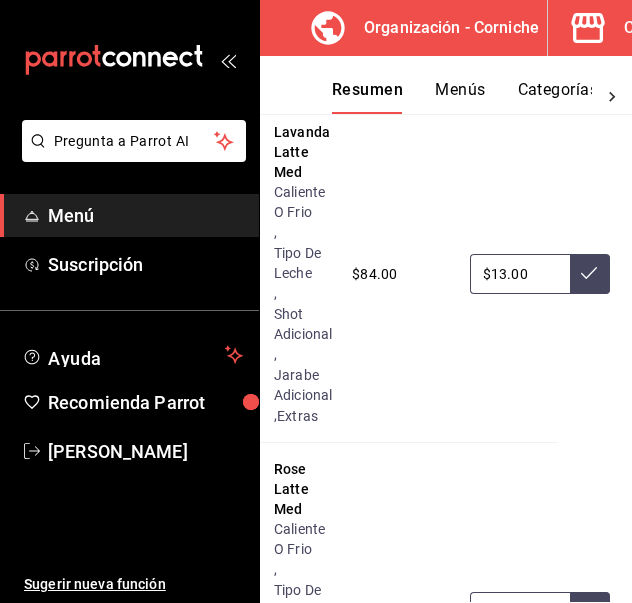 click on "$13.00" at bounding box center (520, 274) 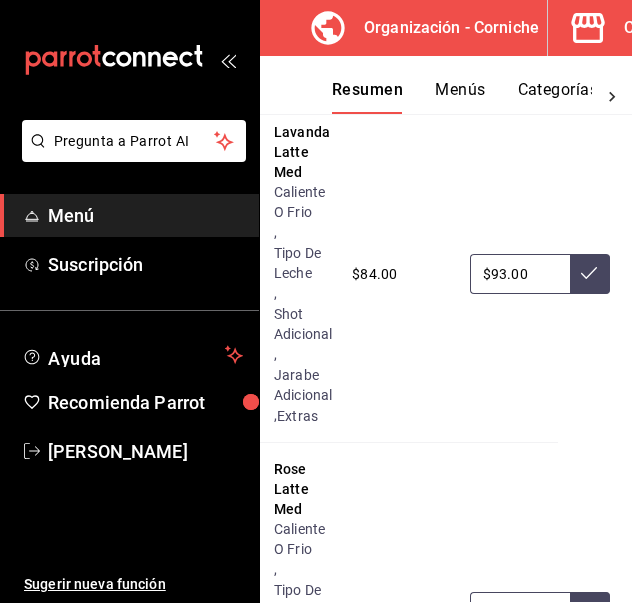 type on "$93.00" 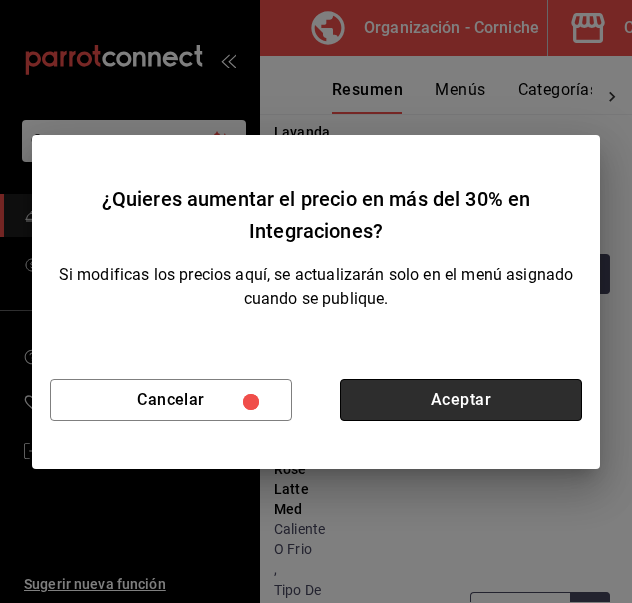 click on "Aceptar" at bounding box center [461, 400] 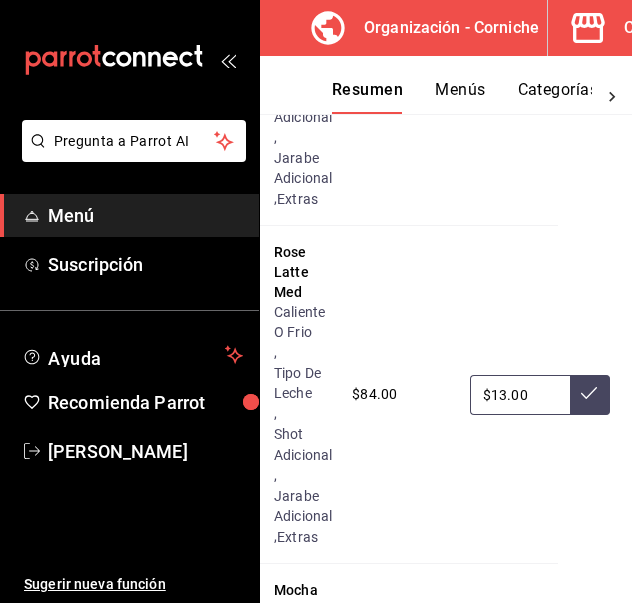 scroll, scrollTop: 2802, scrollLeft: 74, axis: both 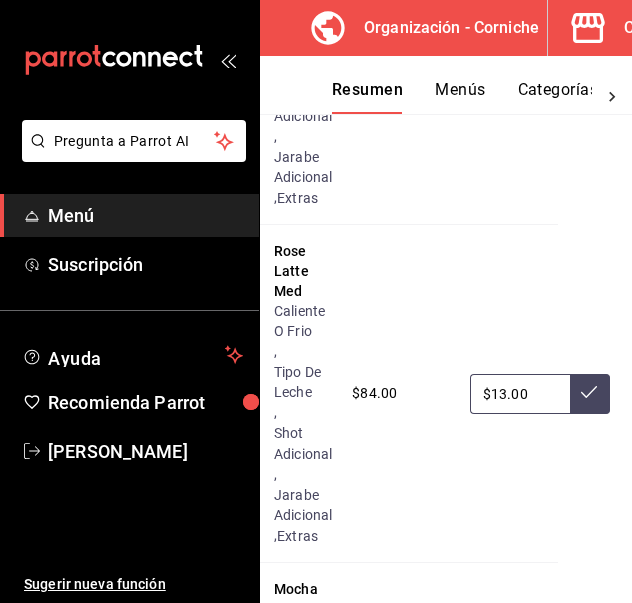 click on "$13.00" at bounding box center [520, 394] 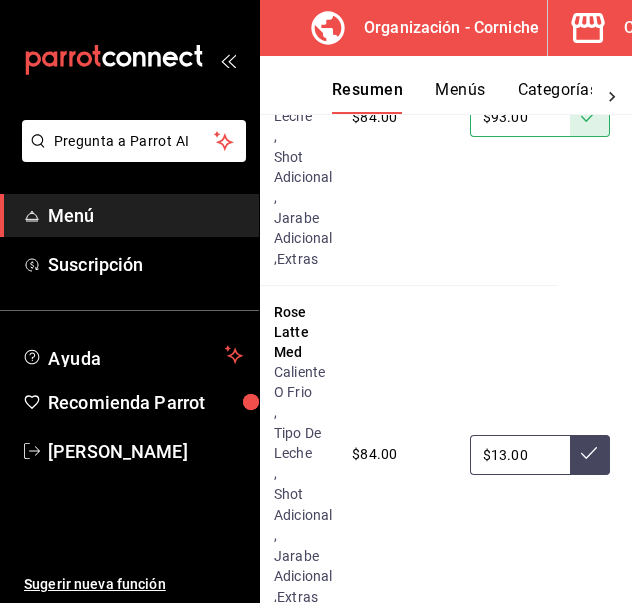 scroll, scrollTop: 2743, scrollLeft: 74, axis: both 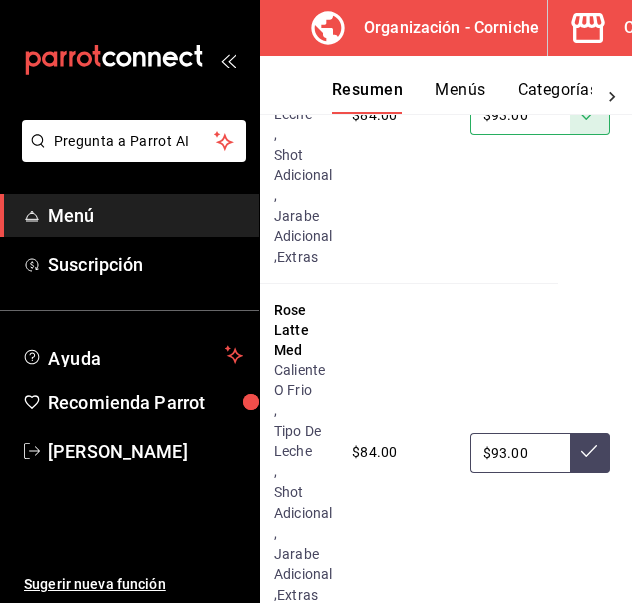 type on "$93.00" 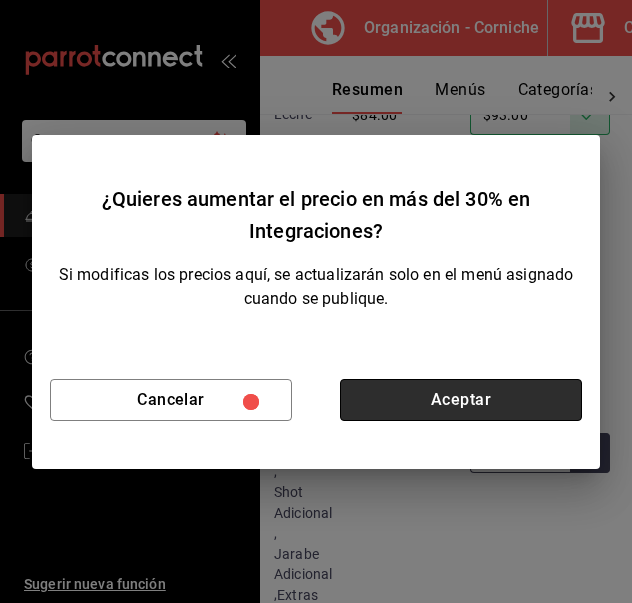 click on "Aceptar" at bounding box center (461, 400) 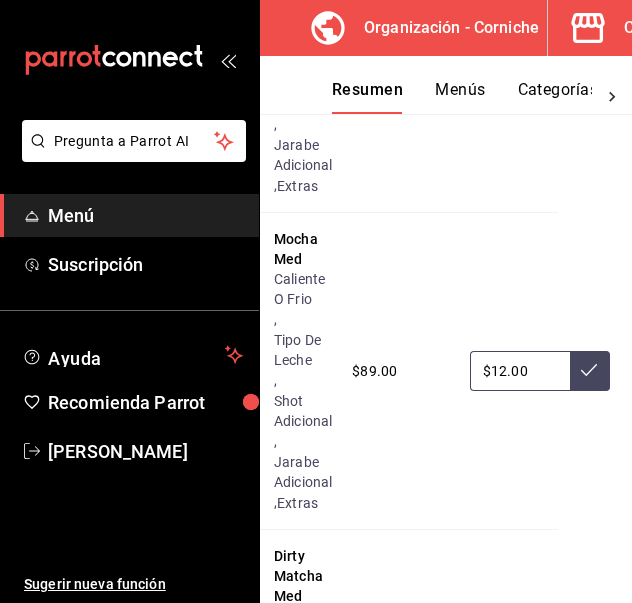 scroll, scrollTop: 3154, scrollLeft: 74, axis: both 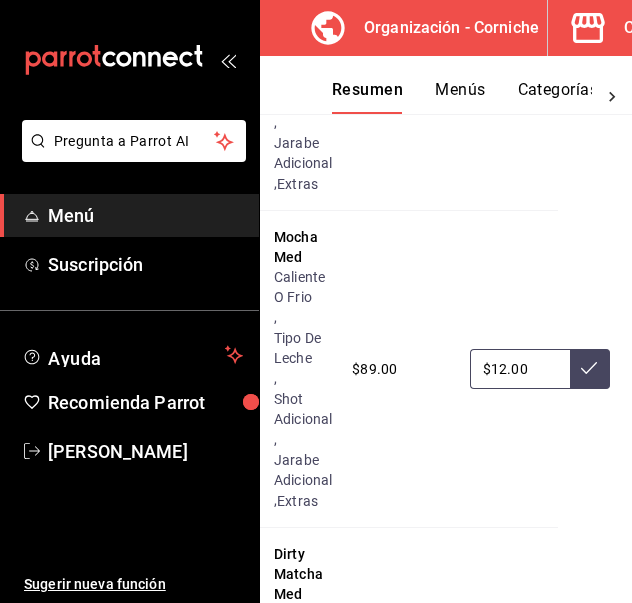 click on "$12.00" at bounding box center (520, 369) 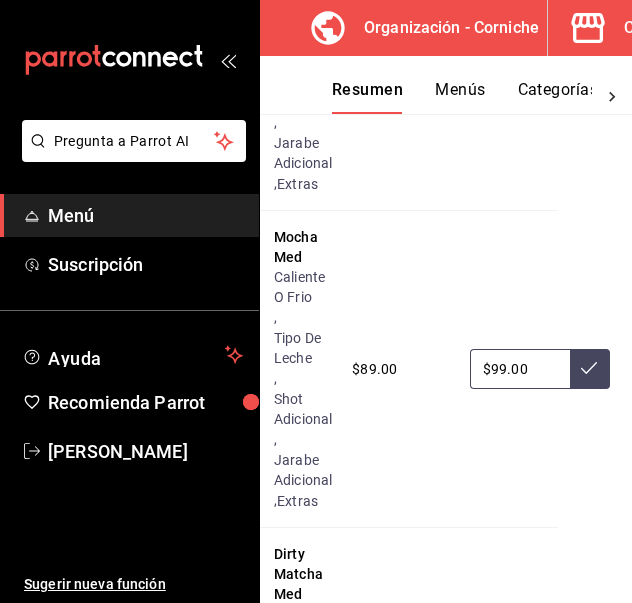 type on "$99.00" 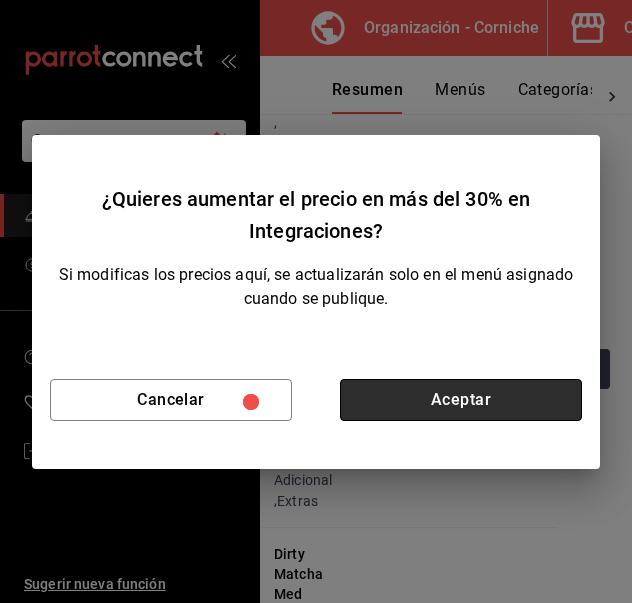 click on "Aceptar" at bounding box center [461, 400] 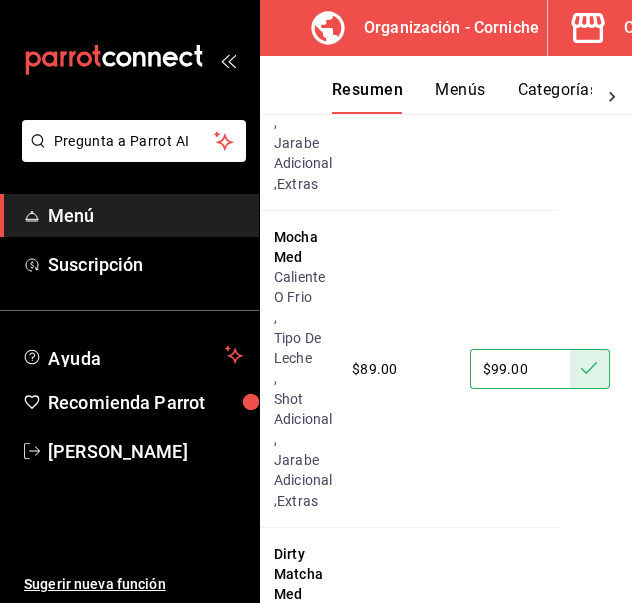 click on "$99.00" at bounding box center (520, 369) 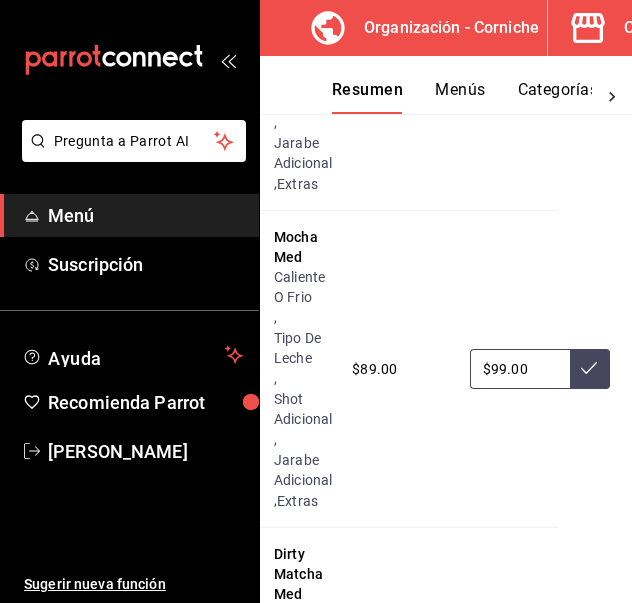 click at bounding box center (590, 369) 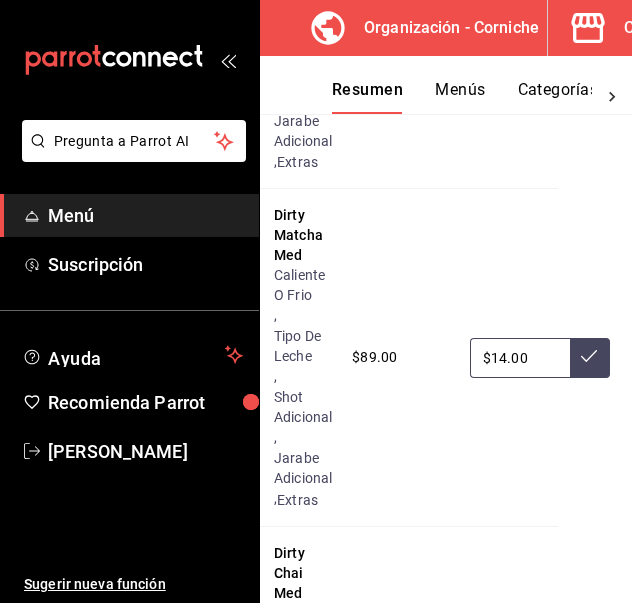 scroll, scrollTop: 3494, scrollLeft: 74, axis: both 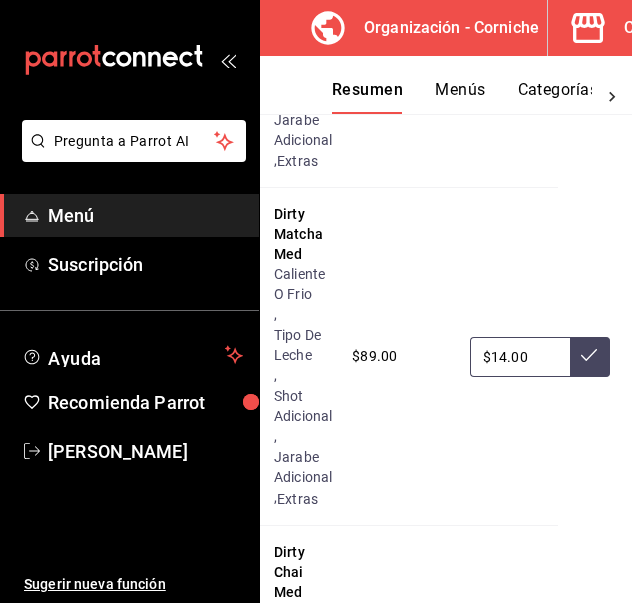 click on "$14.00" at bounding box center [520, 357] 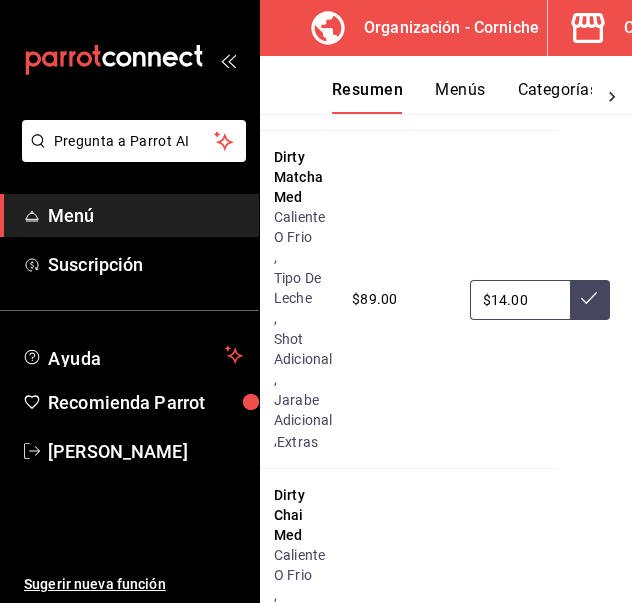 scroll, scrollTop: 3553, scrollLeft: 74, axis: both 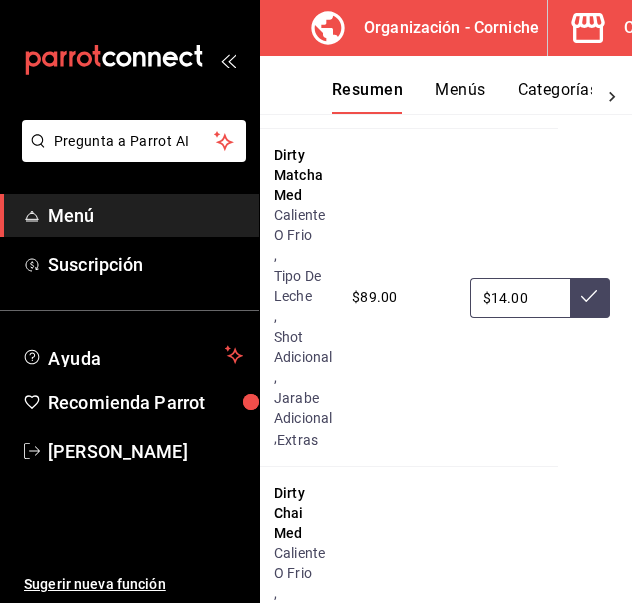 type on "$1.00" 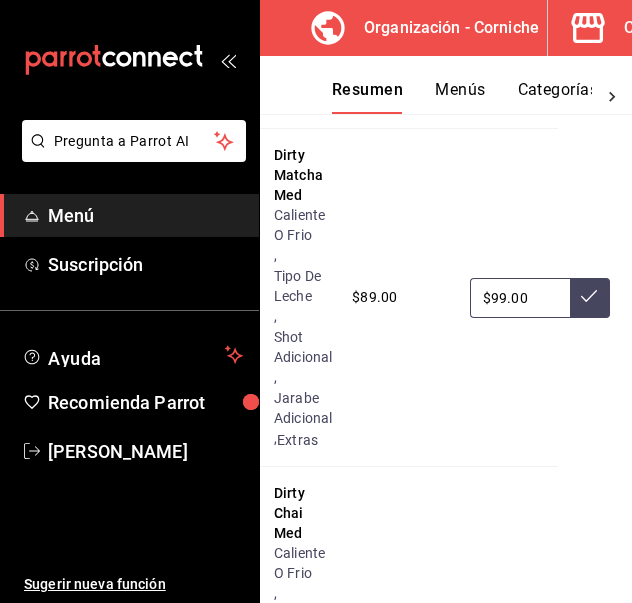 type on "$99.00" 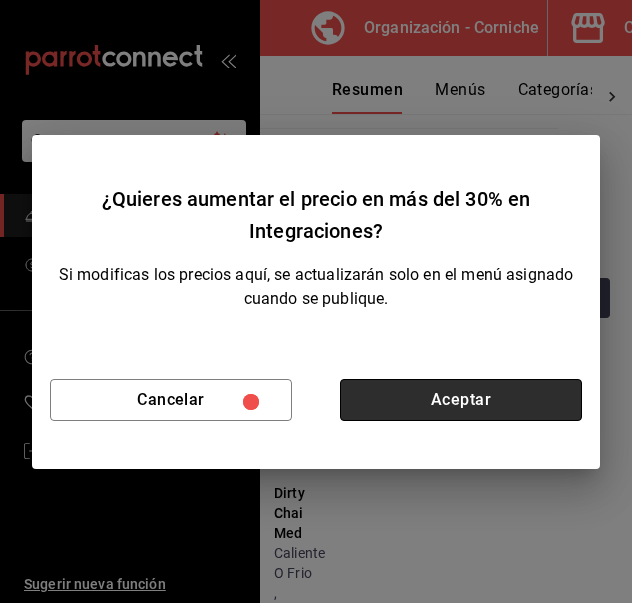 click on "Aceptar" at bounding box center (461, 400) 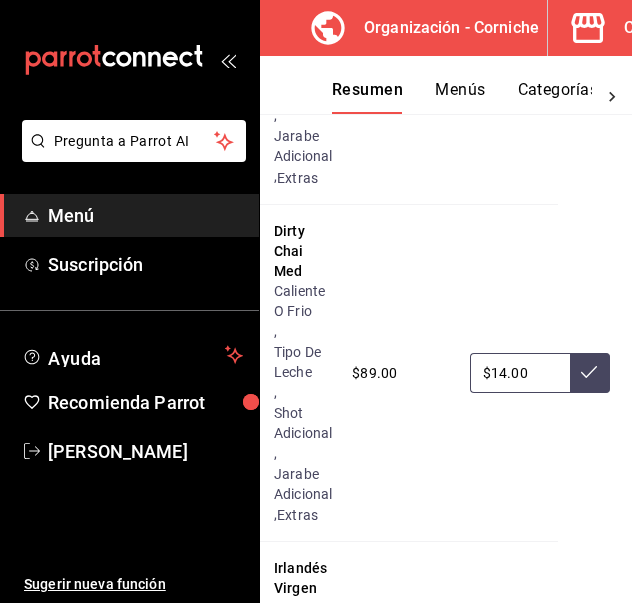 scroll, scrollTop: 3817, scrollLeft: 74, axis: both 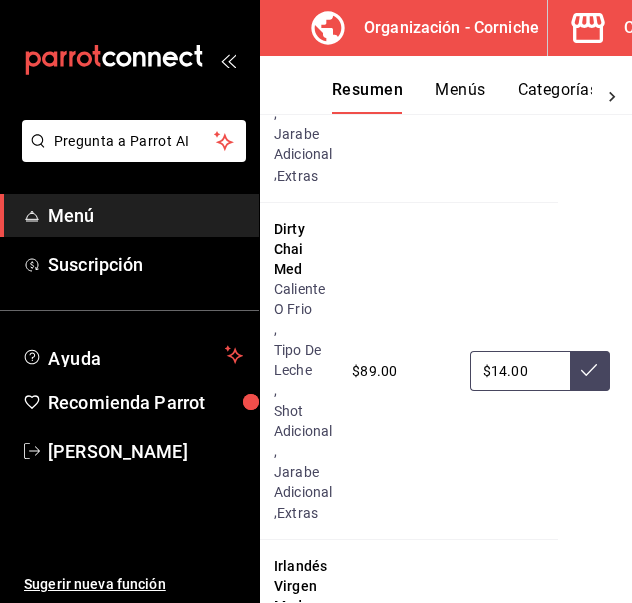 click on "$14.00" at bounding box center (520, 371) 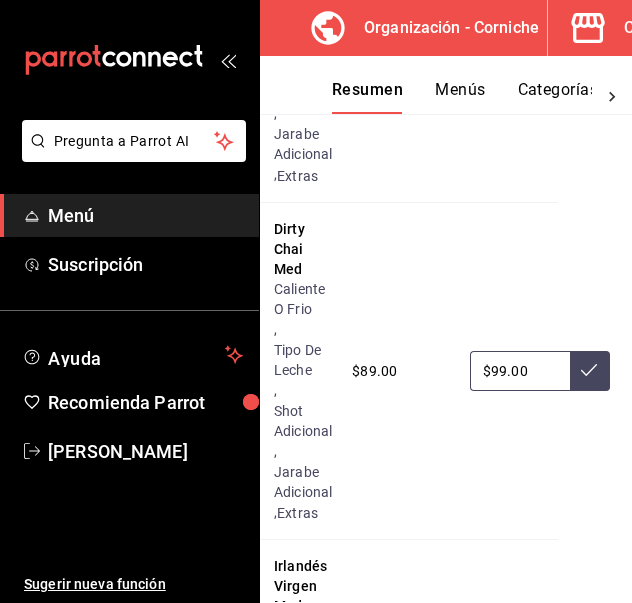 type on "$99.00" 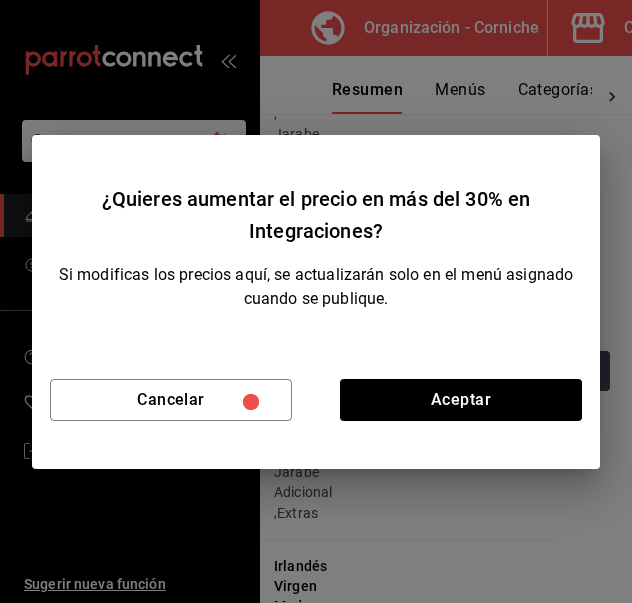 click on "Cancelar Aceptar" at bounding box center (316, 400) 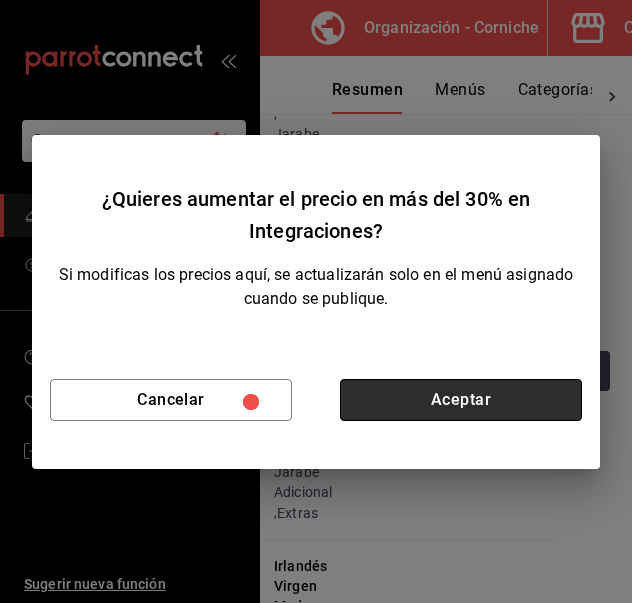 click on "Aceptar" at bounding box center (461, 400) 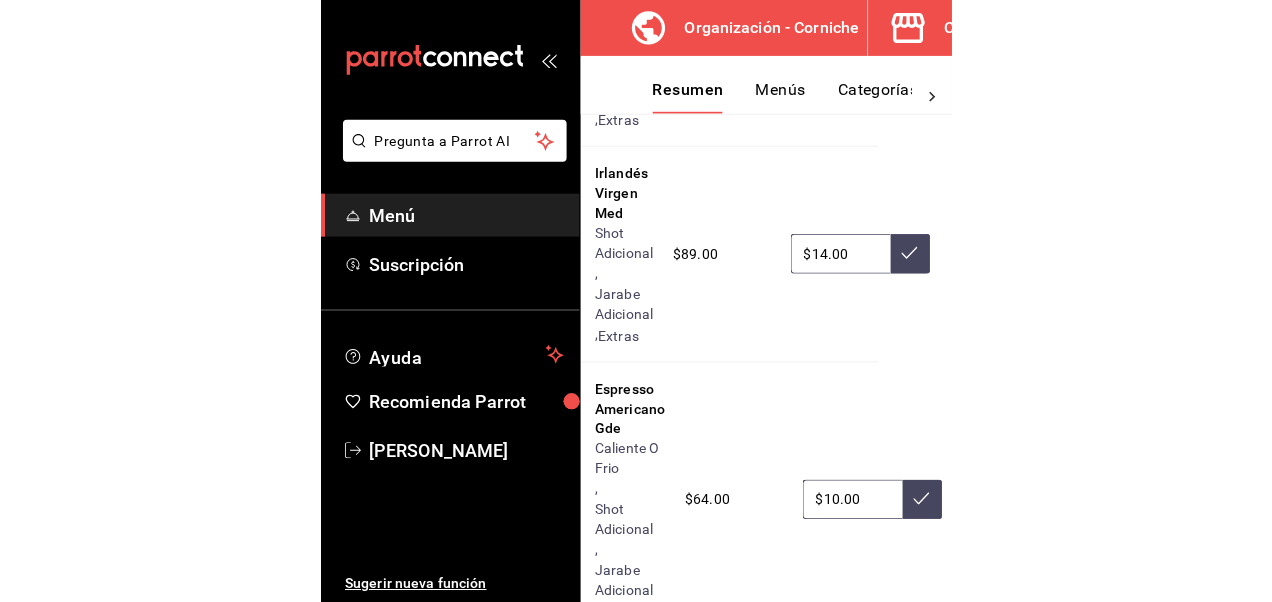 scroll, scrollTop: 4219, scrollLeft: 74, axis: both 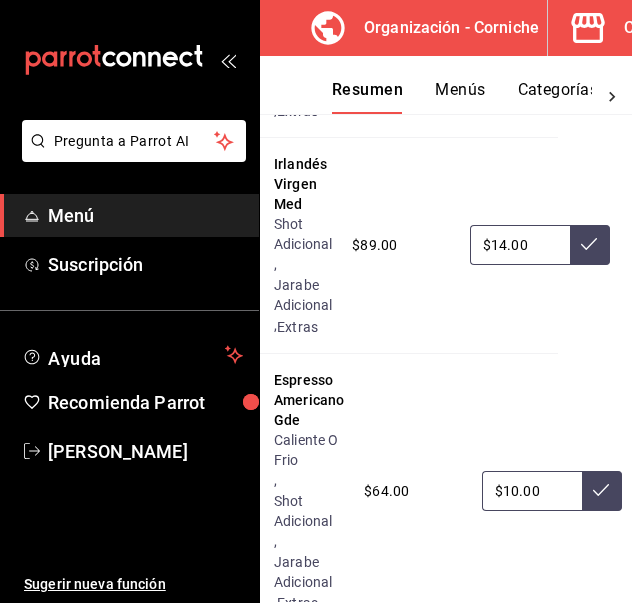 click on "$14.00" at bounding box center (520, 245) 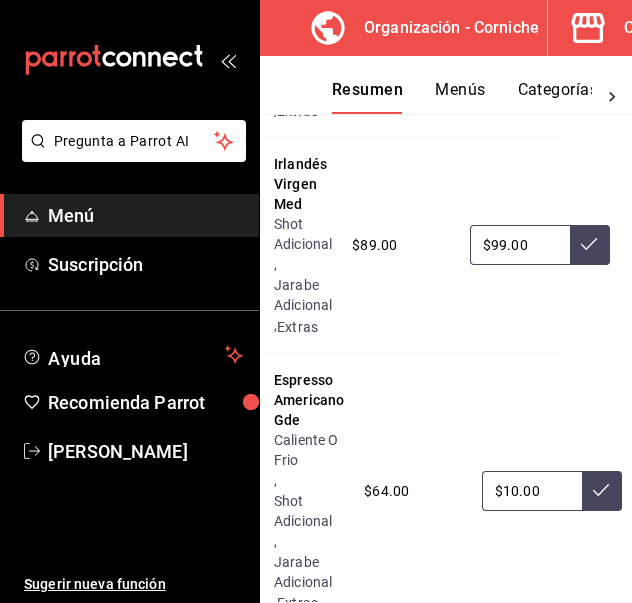type on "$99.00" 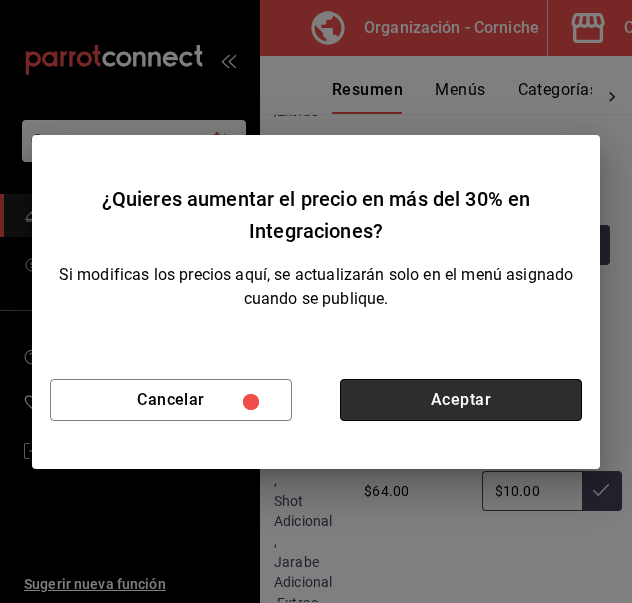 click on "Aceptar" at bounding box center (461, 400) 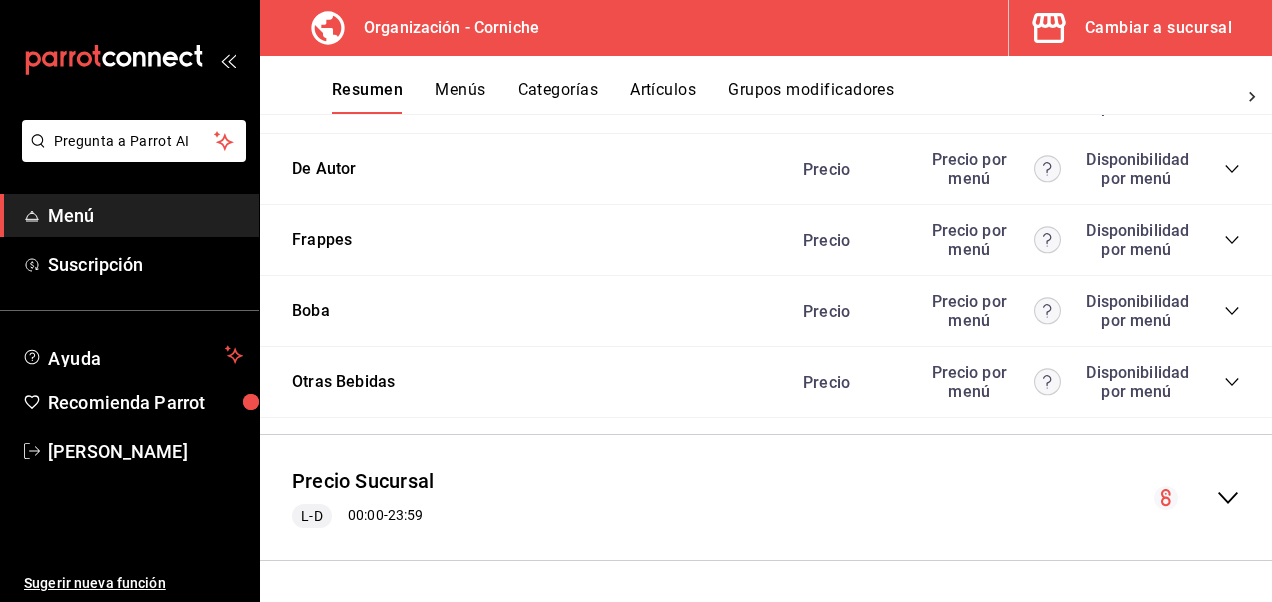 scroll, scrollTop: 3898, scrollLeft: 0, axis: vertical 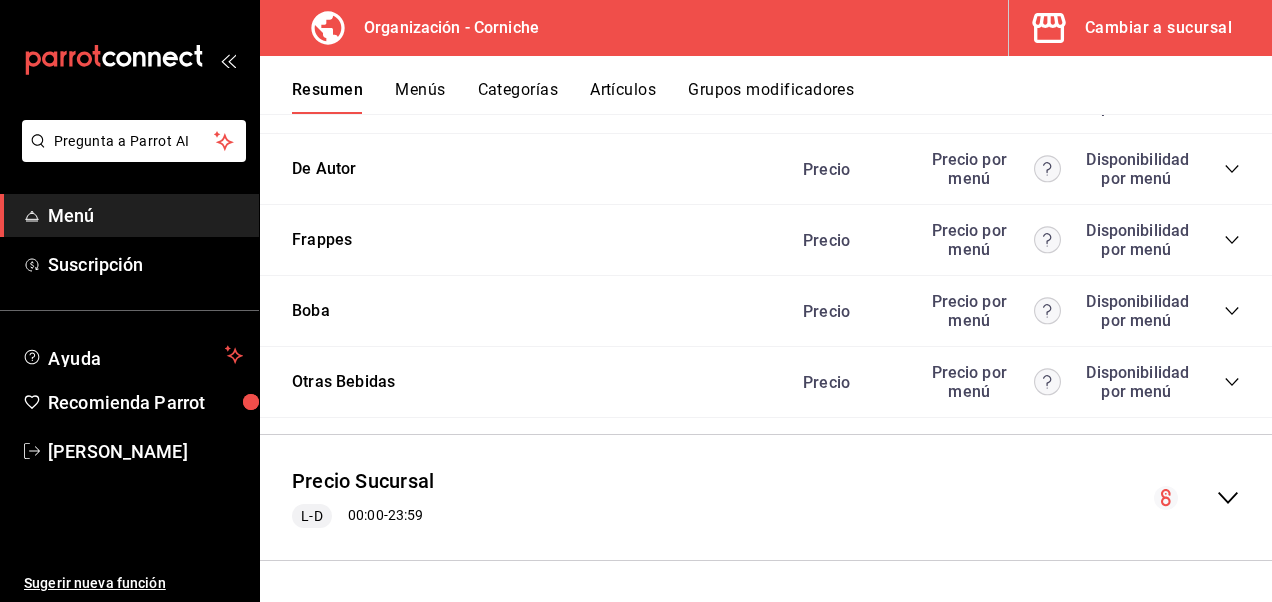 click on "Precio Sucursal L-D 00:00  -  23:59" at bounding box center (766, 497) 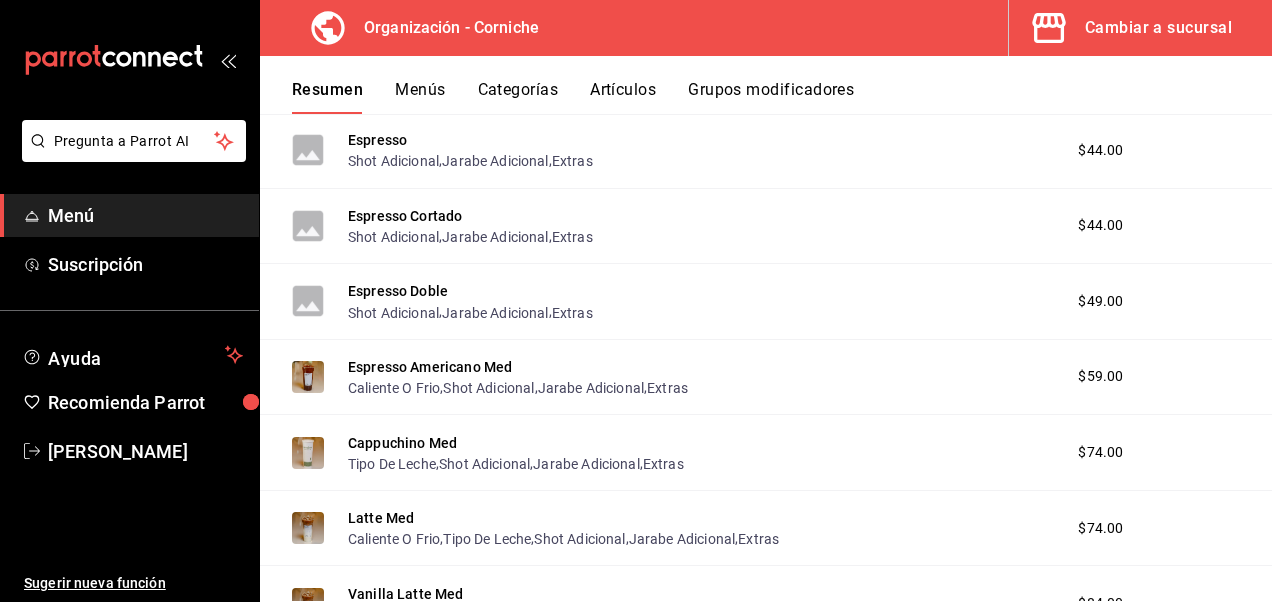 scroll, scrollTop: 4091, scrollLeft: 0, axis: vertical 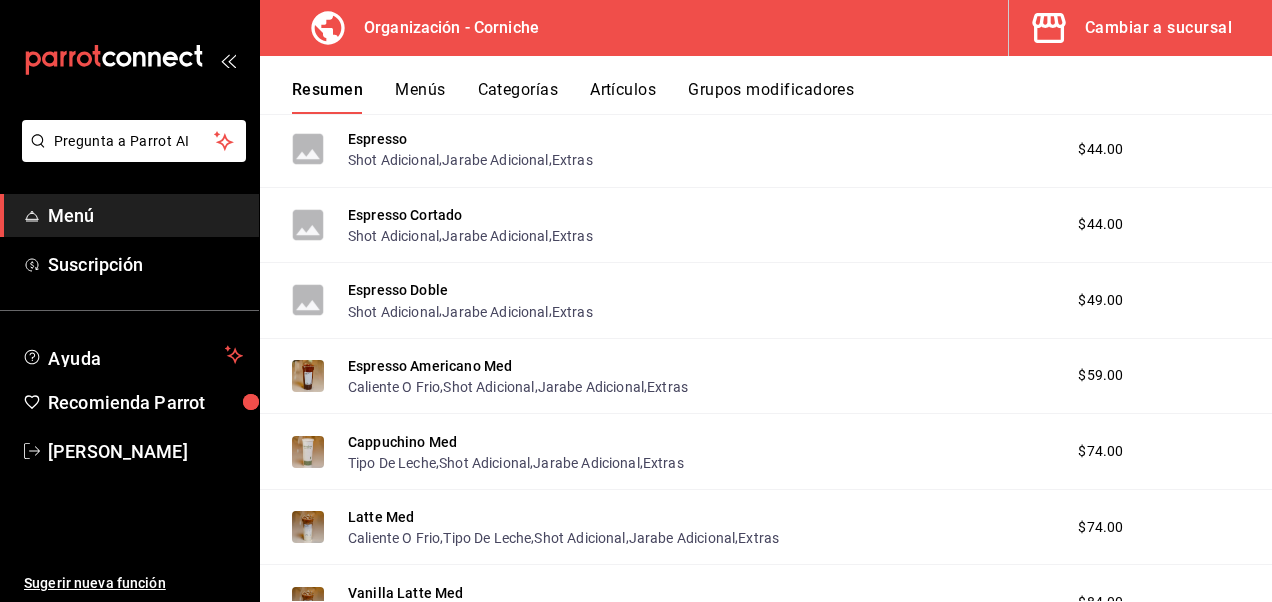 click on "Precio Sucursal L-D 00:00  -  23:59" at bounding box center [766, -49] 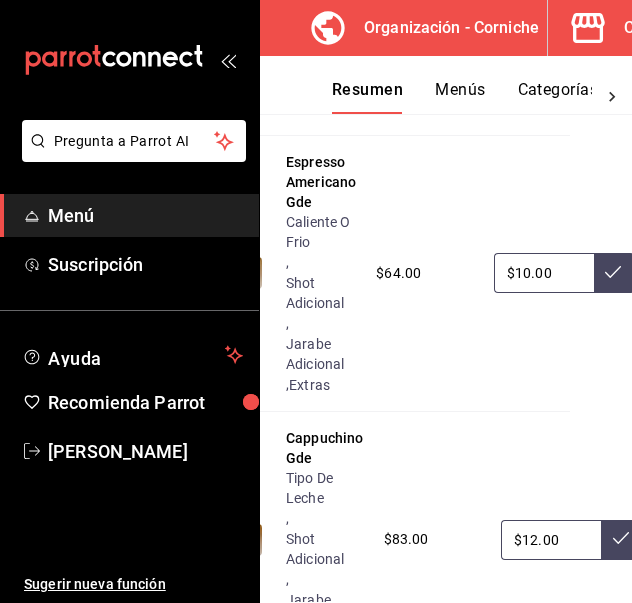scroll, scrollTop: 4437, scrollLeft: 79, axis: both 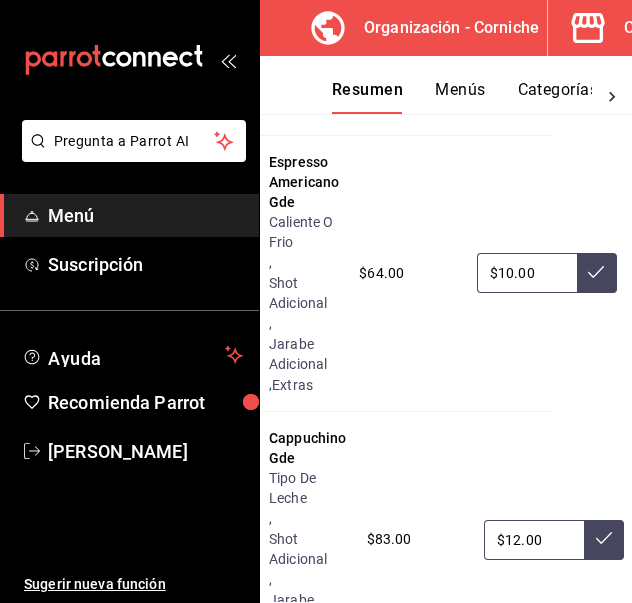 click on "$10.00" at bounding box center [527, 273] 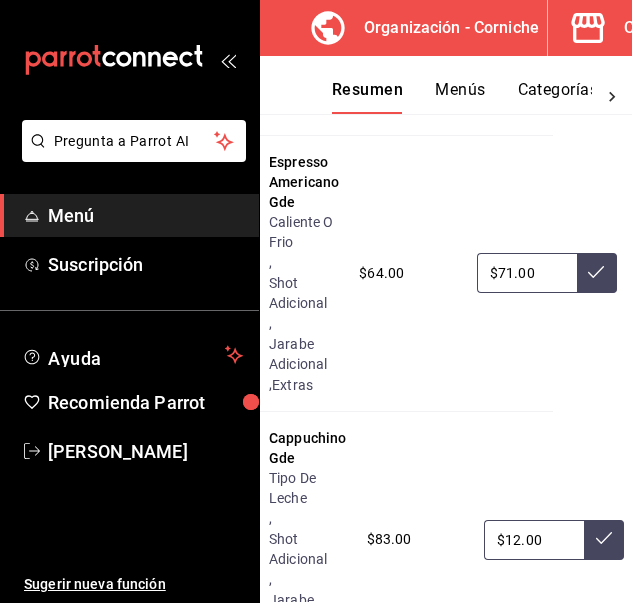 type on "$71.00" 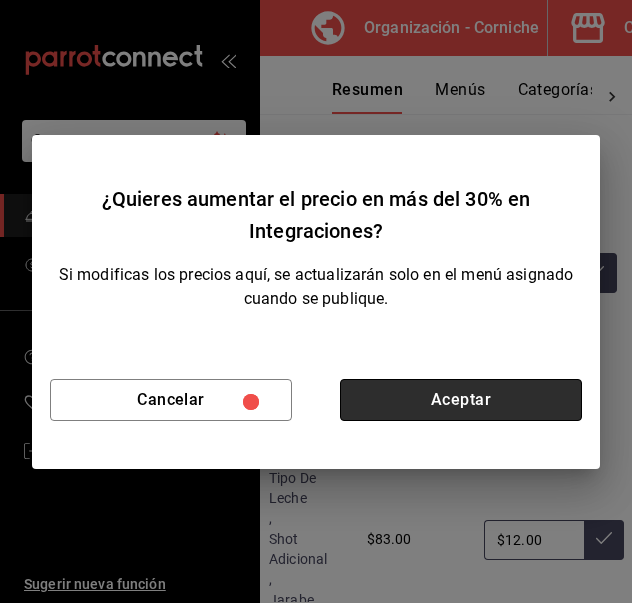 click on "Aceptar" at bounding box center [461, 400] 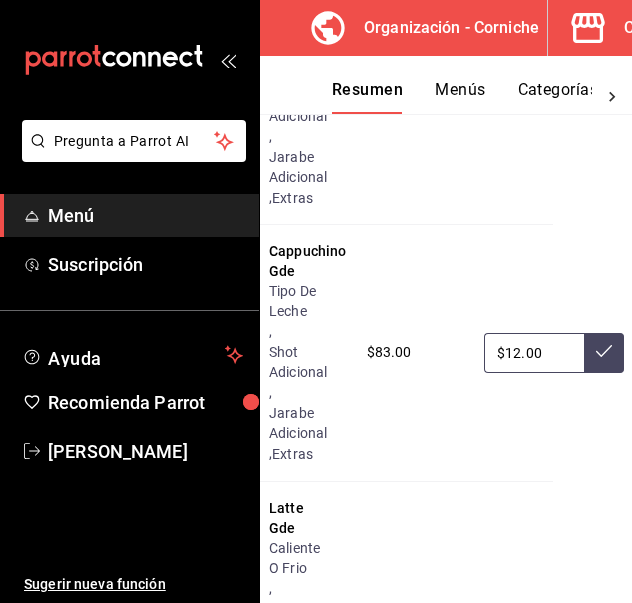 scroll, scrollTop: 4633, scrollLeft: 79, axis: both 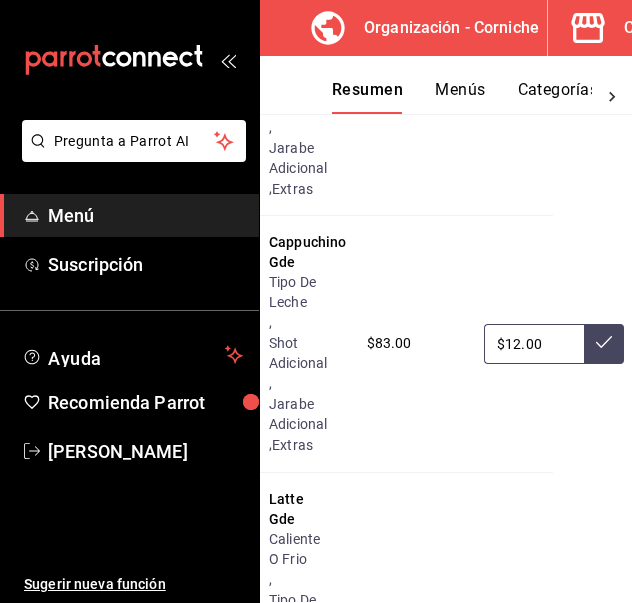 click on "$12.00" at bounding box center (534, 344) 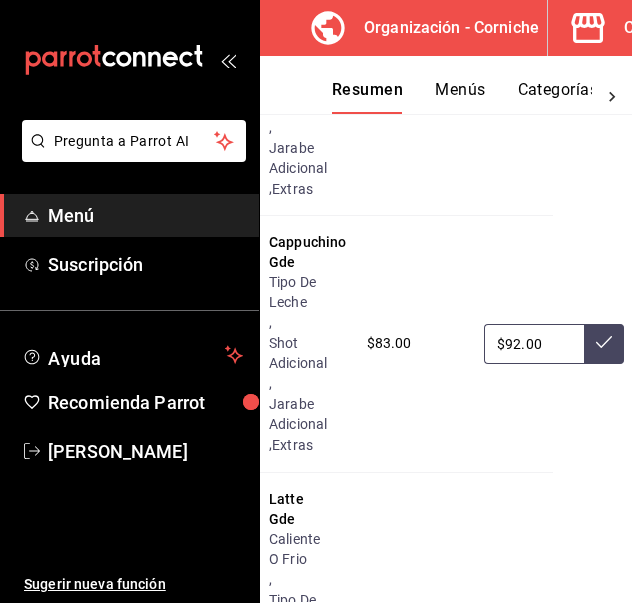 type on "$92.00" 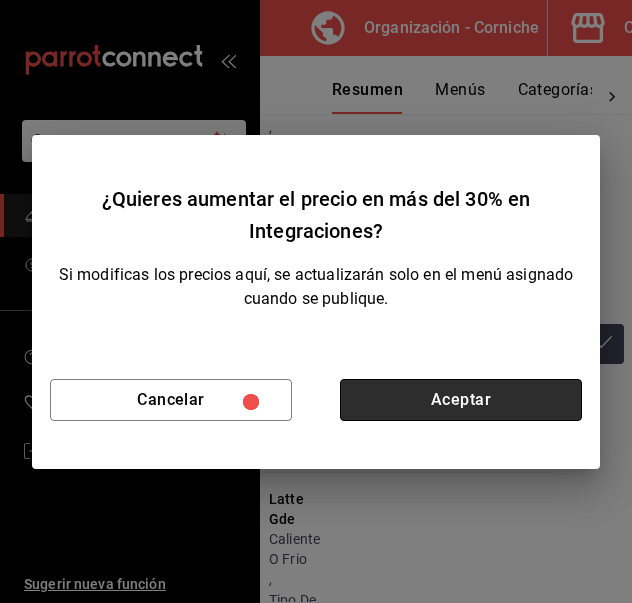click on "Aceptar" at bounding box center (461, 400) 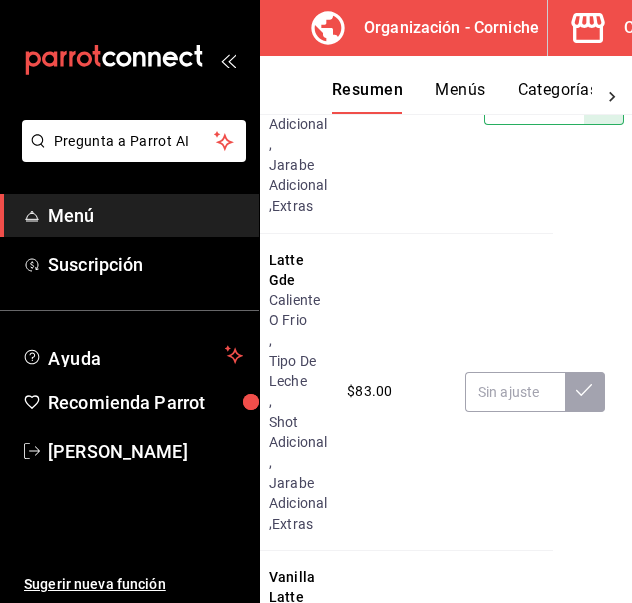 scroll, scrollTop: 4859, scrollLeft: 79, axis: both 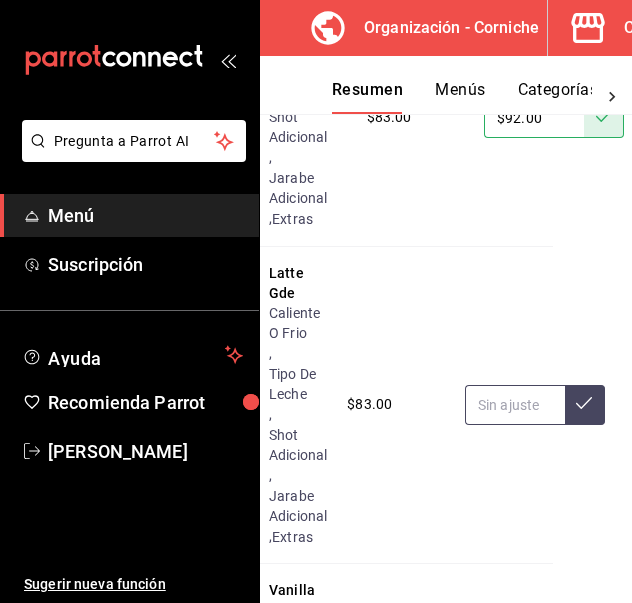 click at bounding box center [515, 405] 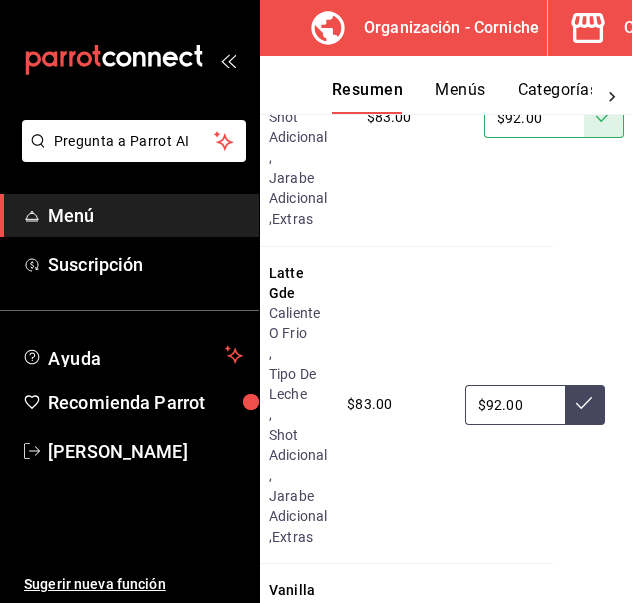 type on "$92.00" 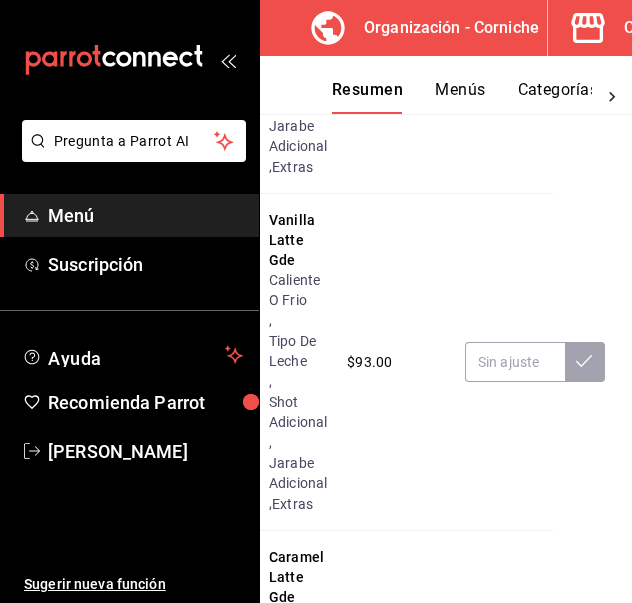 scroll, scrollTop: 5237, scrollLeft: 79, axis: both 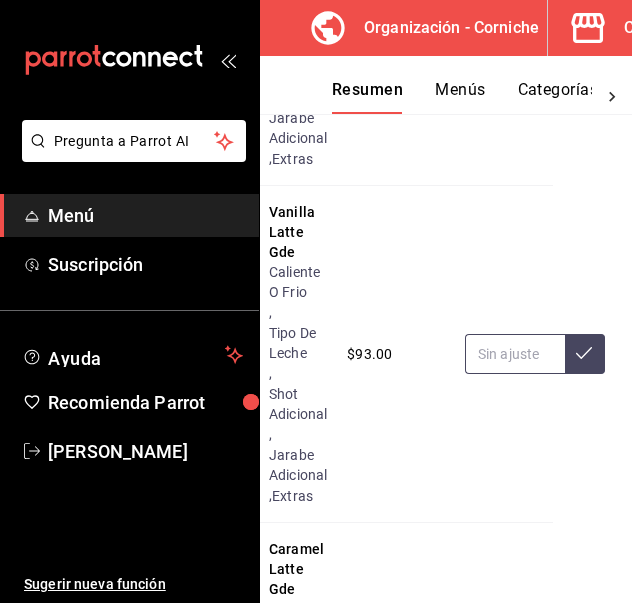 click at bounding box center [515, 354] 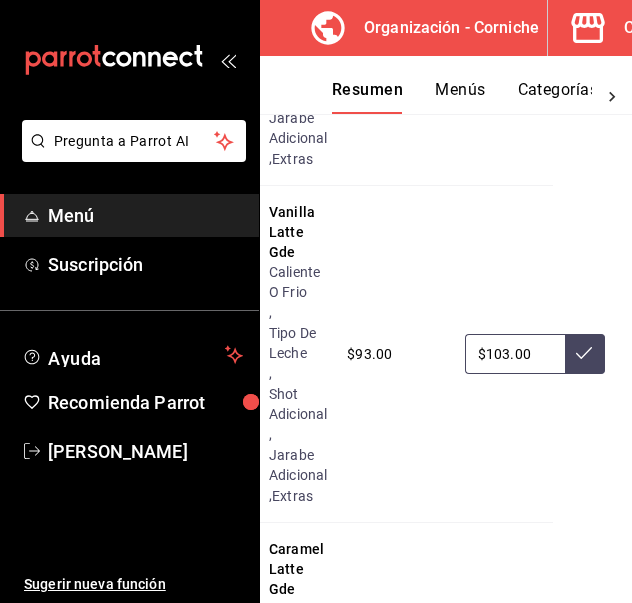 type on "$103.00" 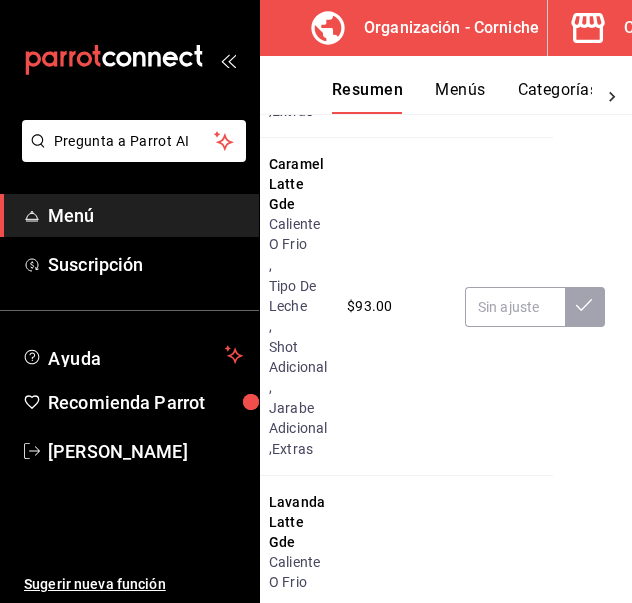 scroll, scrollTop: 5625, scrollLeft: 79, axis: both 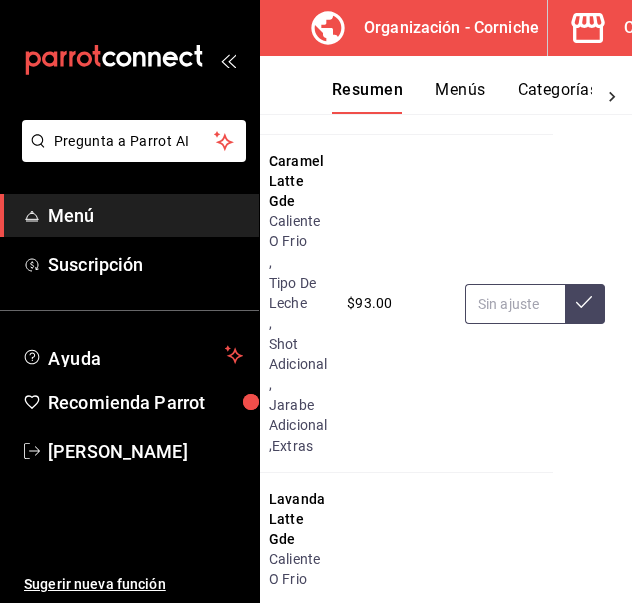 click at bounding box center [515, 304] 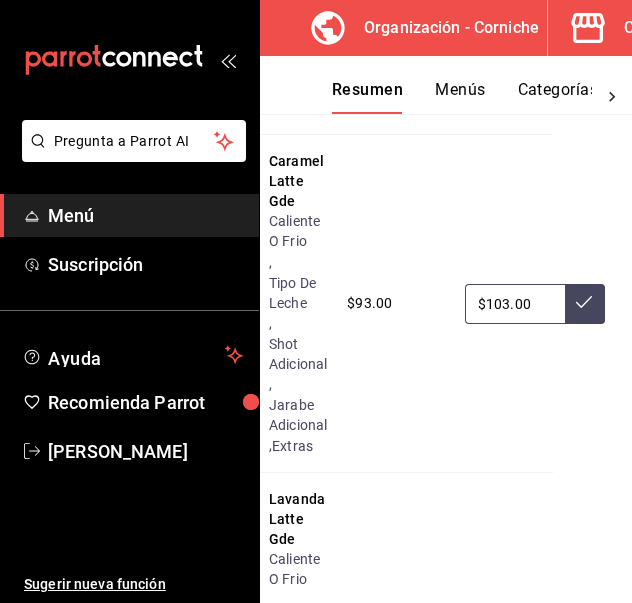 type on "$103.00" 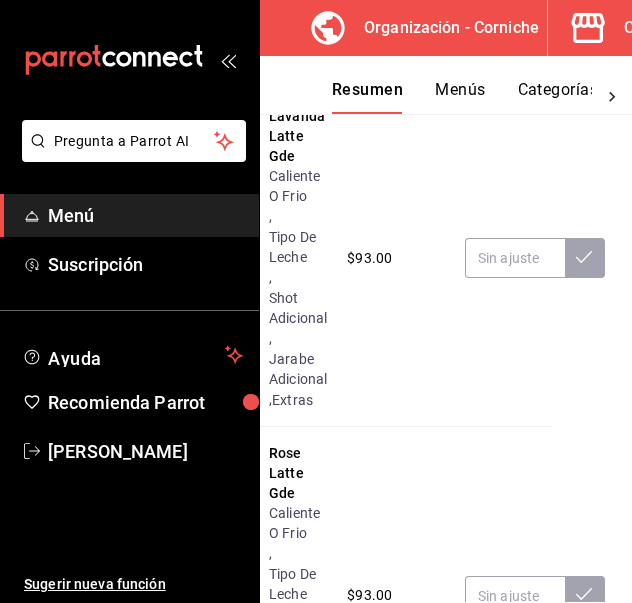 scroll, scrollTop: 6009, scrollLeft: 79, axis: both 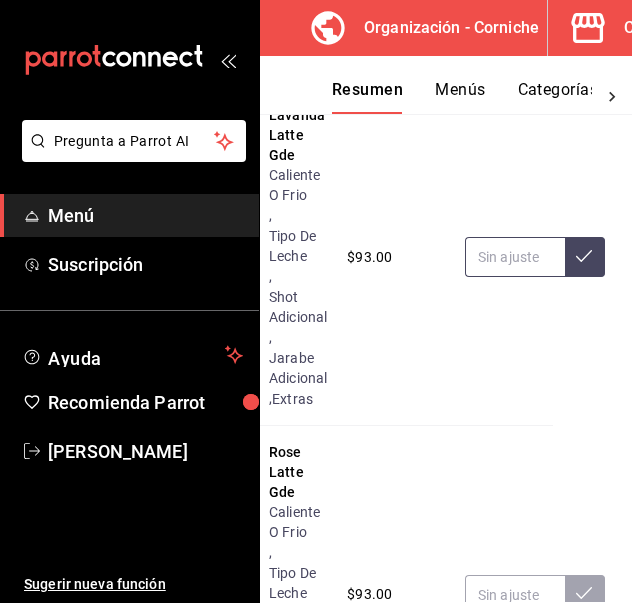 click at bounding box center (515, 257) 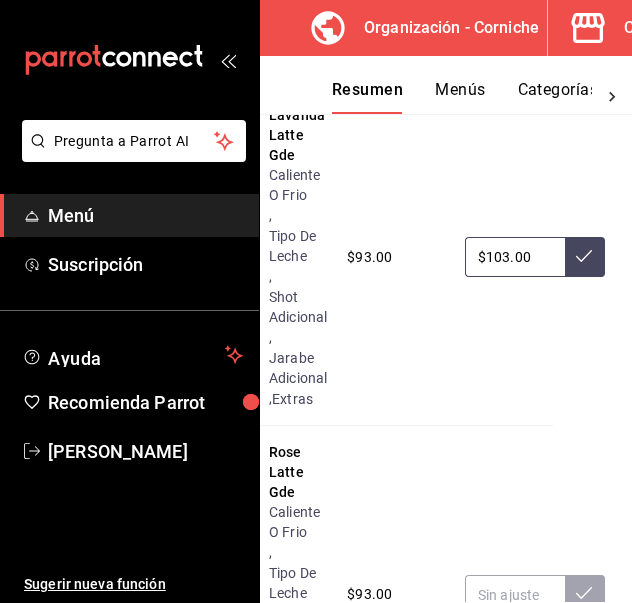 type on "$103.00" 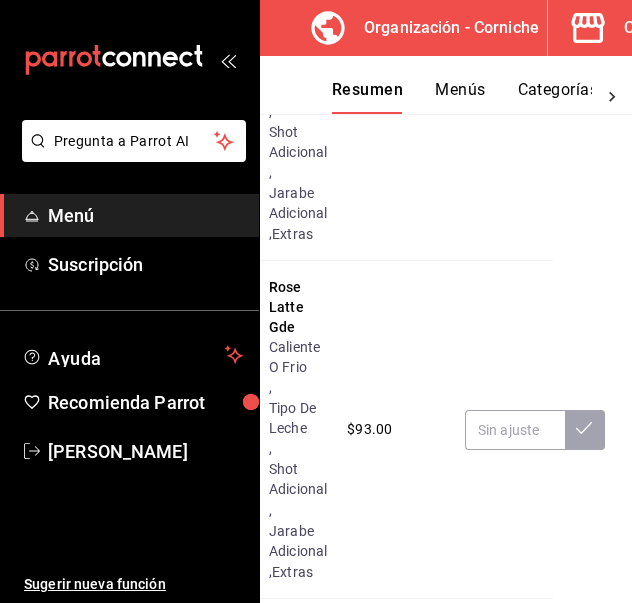 scroll, scrollTop: 6181, scrollLeft: 79, axis: both 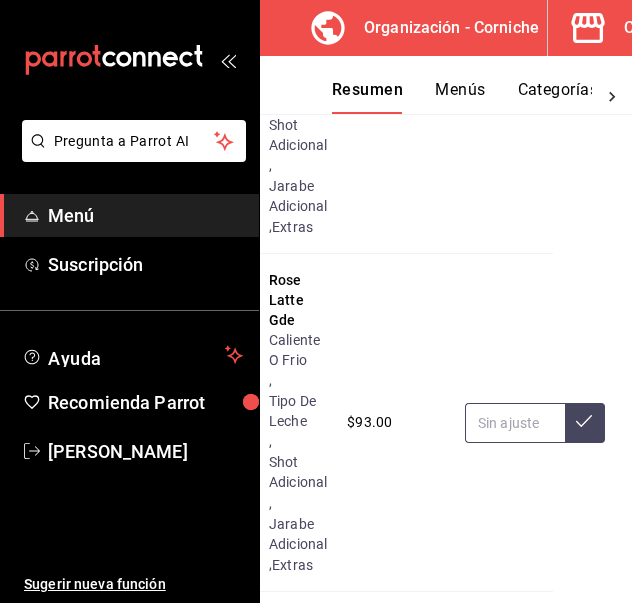 click at bounding box center (515, 423) 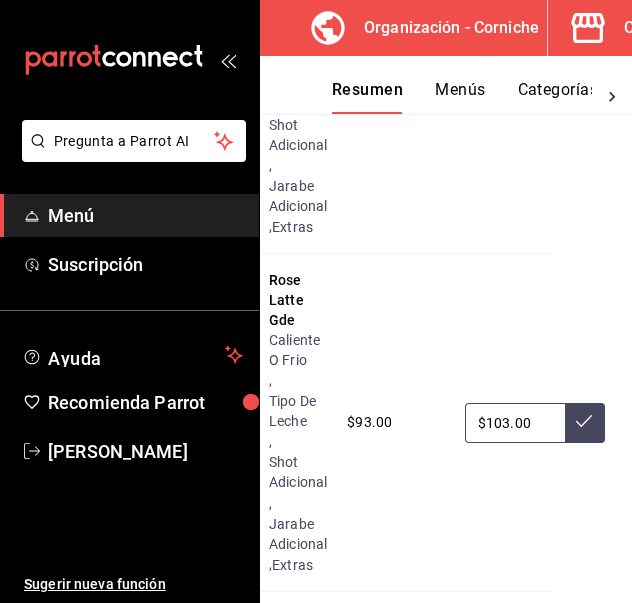 type on "$103.00" 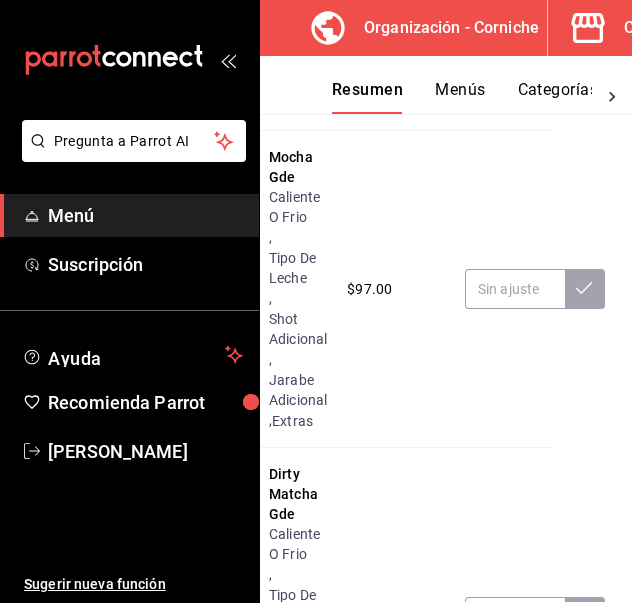 scroll, scrollTop: 6653, scrollLeft: 79, axis: both 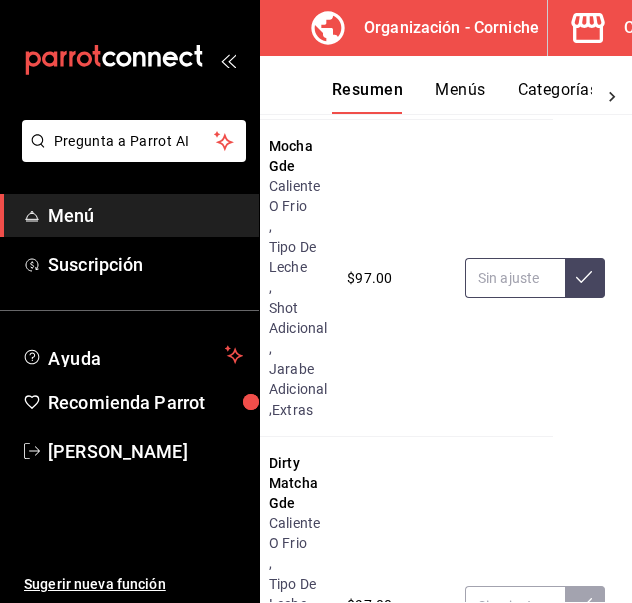 click at bounding box center [515, 278] 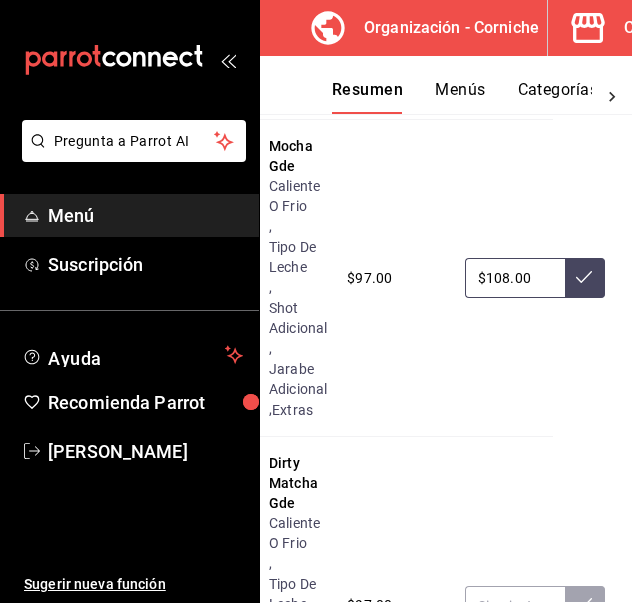 type on "$108.00" 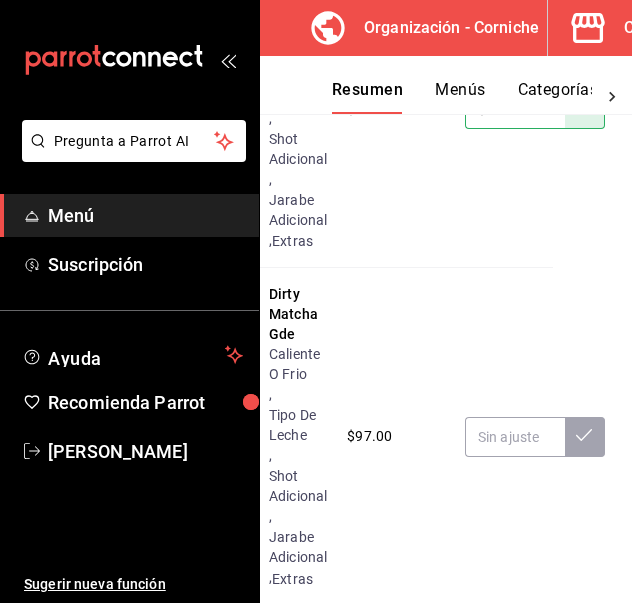 scroll, scrollTop: 6862, scrollLeft: 79, axis: both 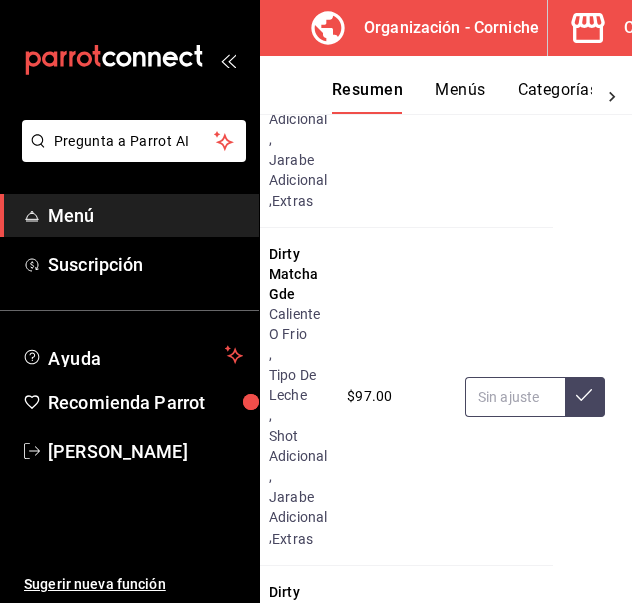 click at bounding box center [515, 397] 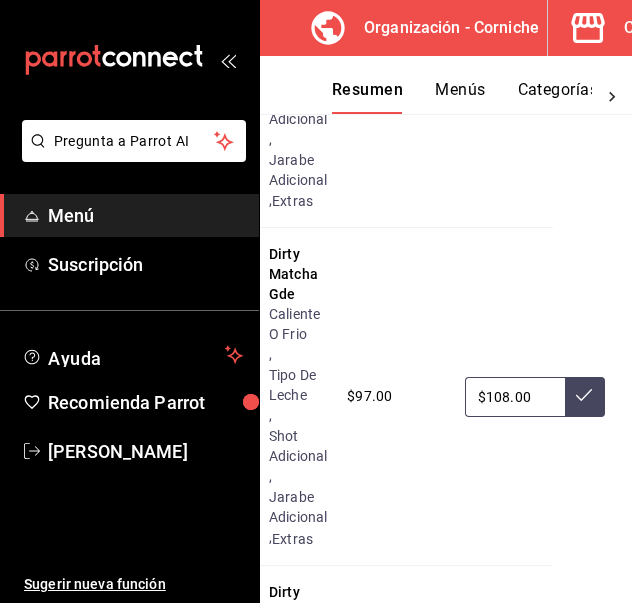 type on "$108.00" 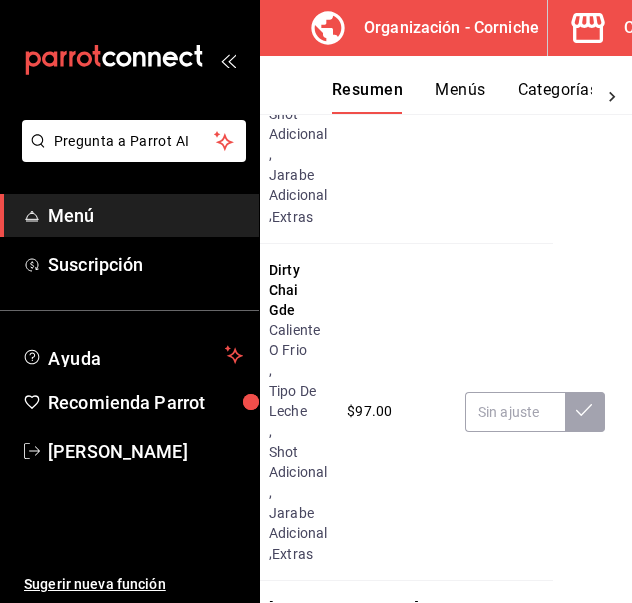 scroll, scrollTop: 7217, scrollLeft: 79, axis: both 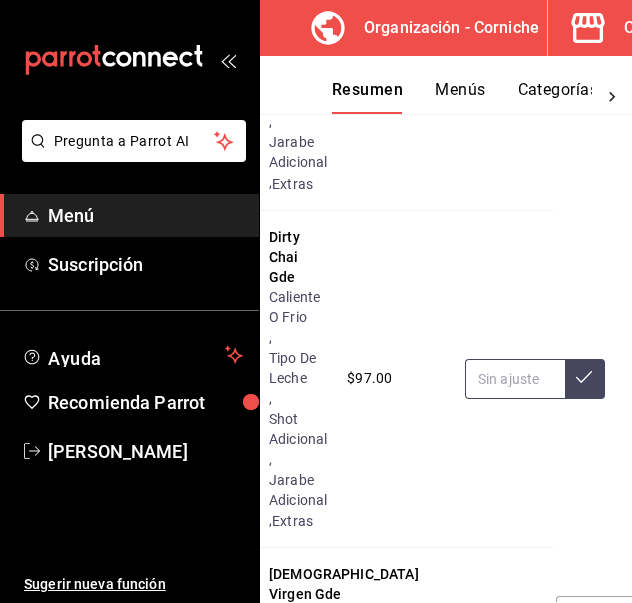 click at bounding box center [515, 379] 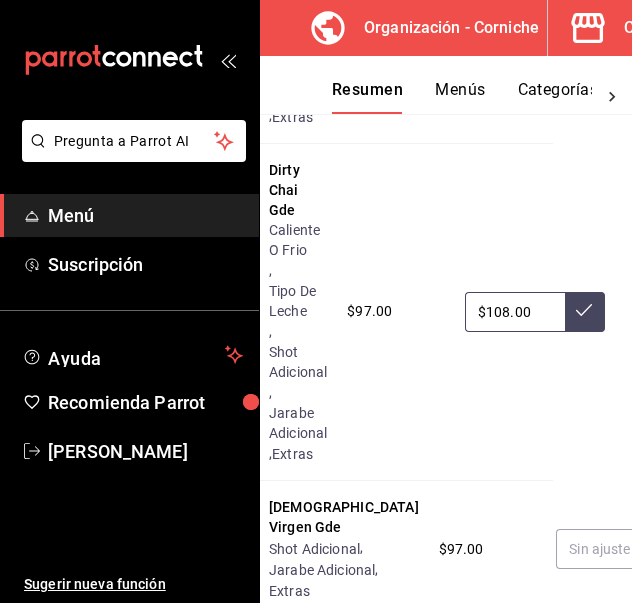 type on "$108.00" 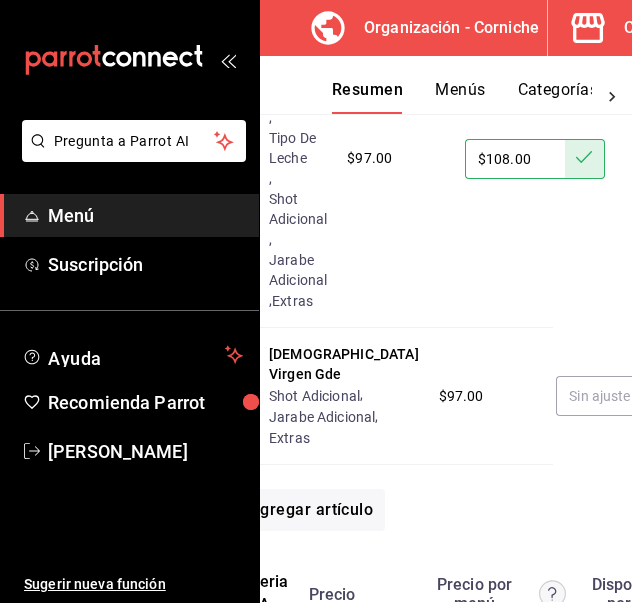 scroll, scrollTop: 7564, scrollLeft: 79, axis: both 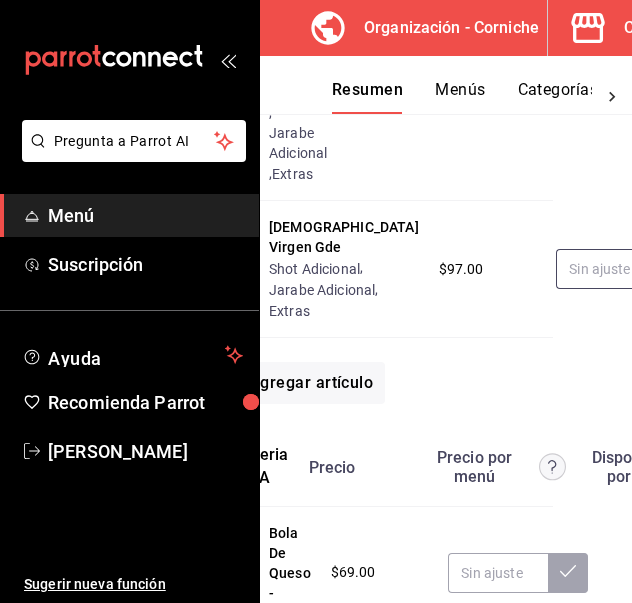 click at bounding box center [606, 269] 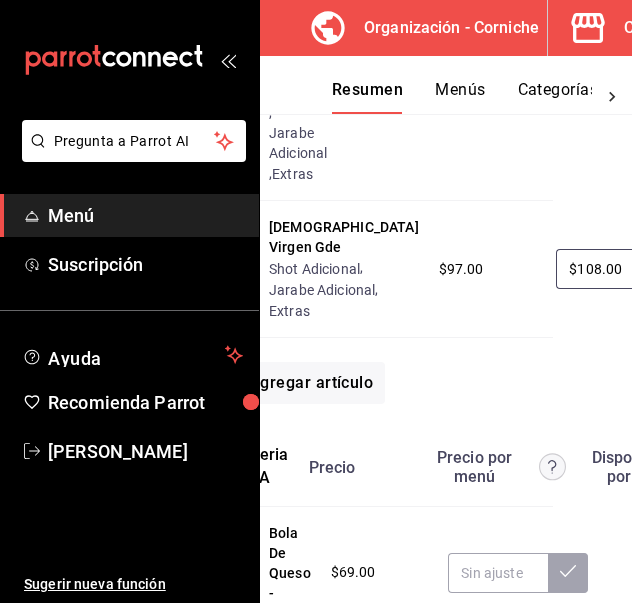 type on "$108.00" 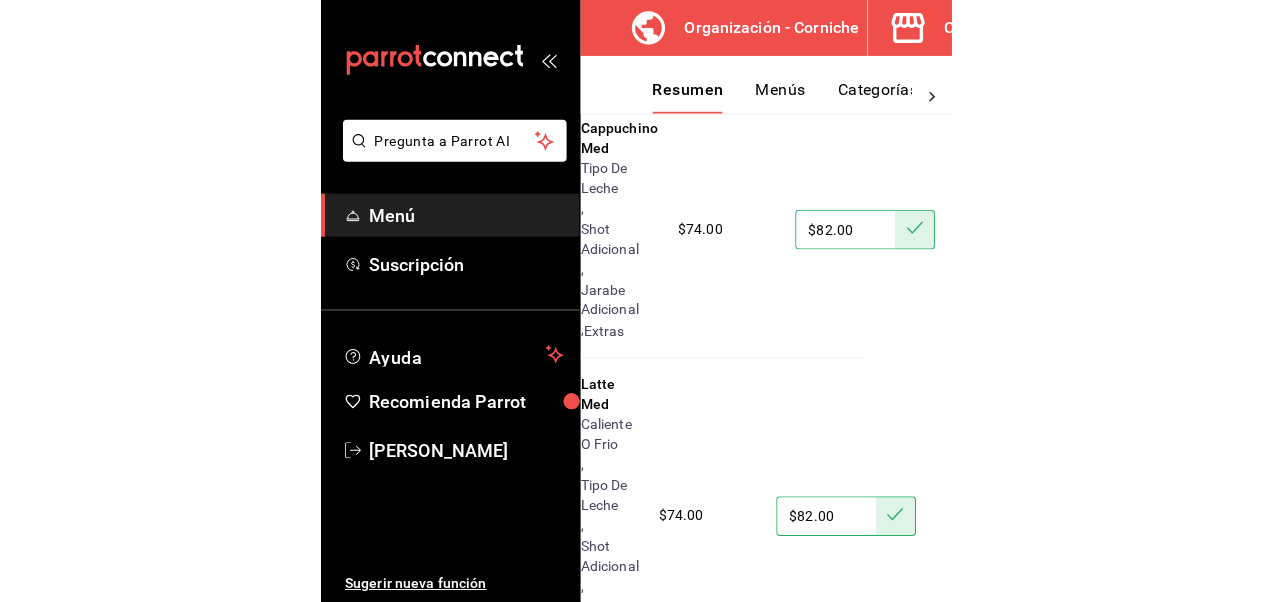 scroll, scrollTop: 1338, scrollLeft: 88, axis: both 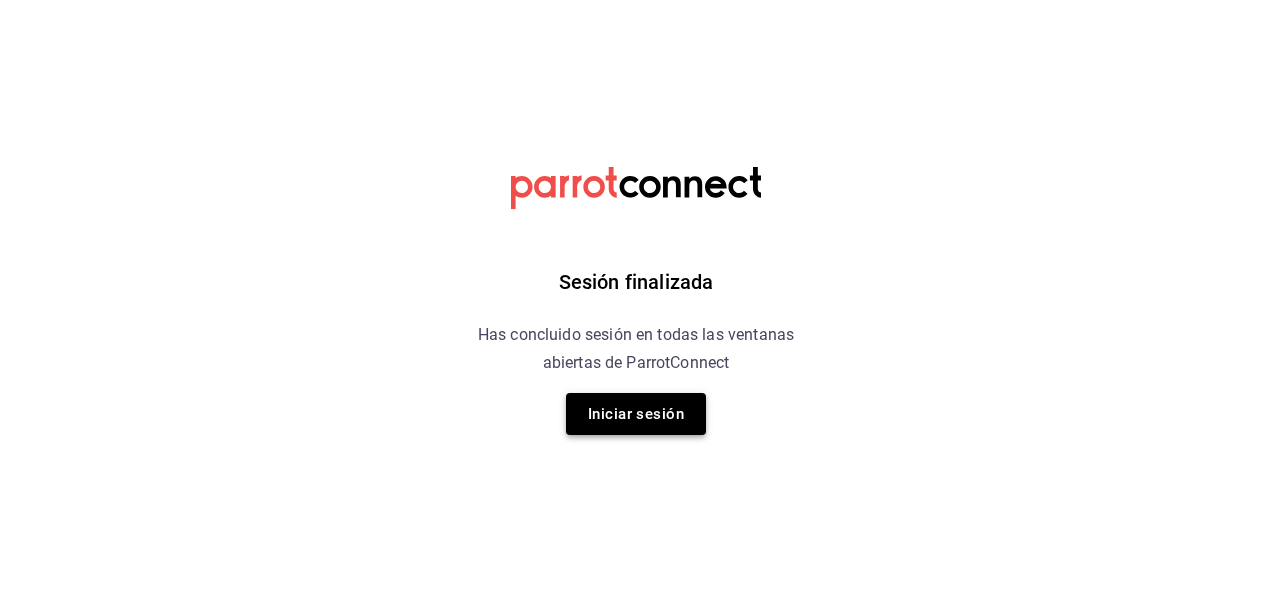 click on "Iniciar sesión" at bounding box center [636, 414] 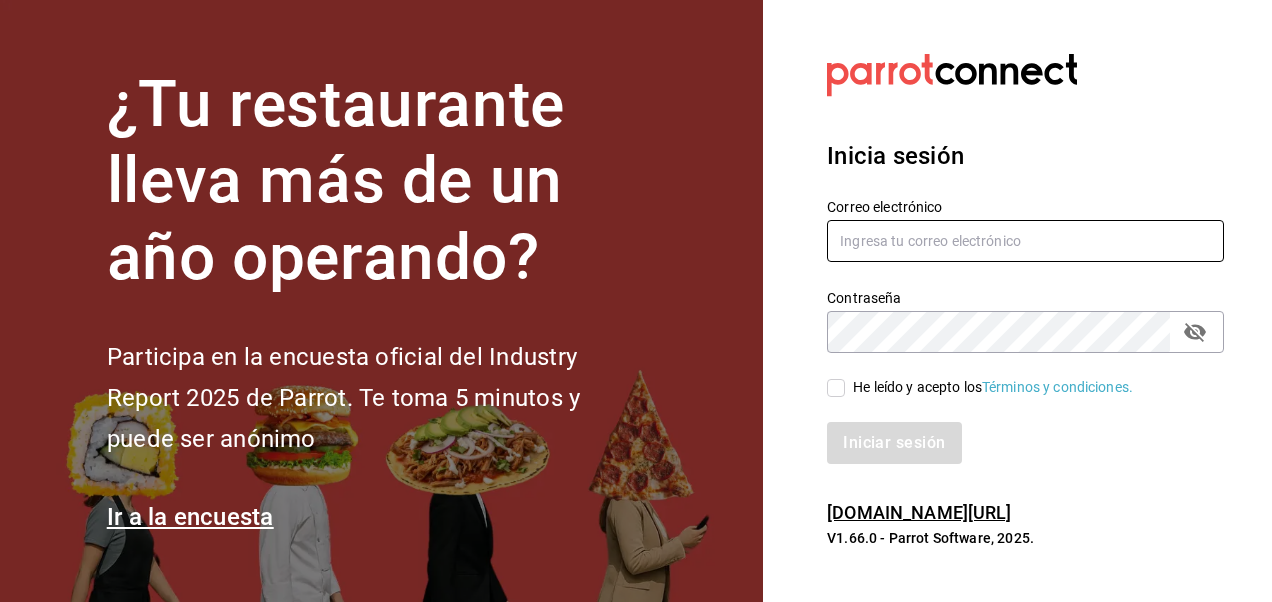 click at bounding box center [1025, 241] 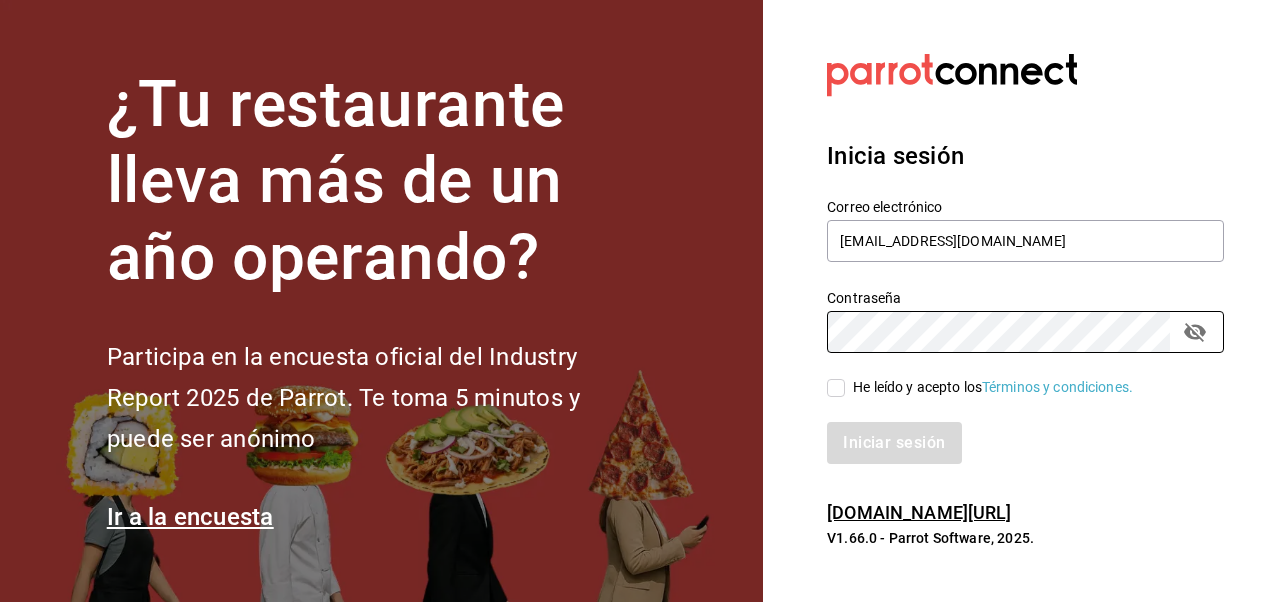 click on "He leído y acepto los  Términos y condiciones." at bounding box center [836, 388] 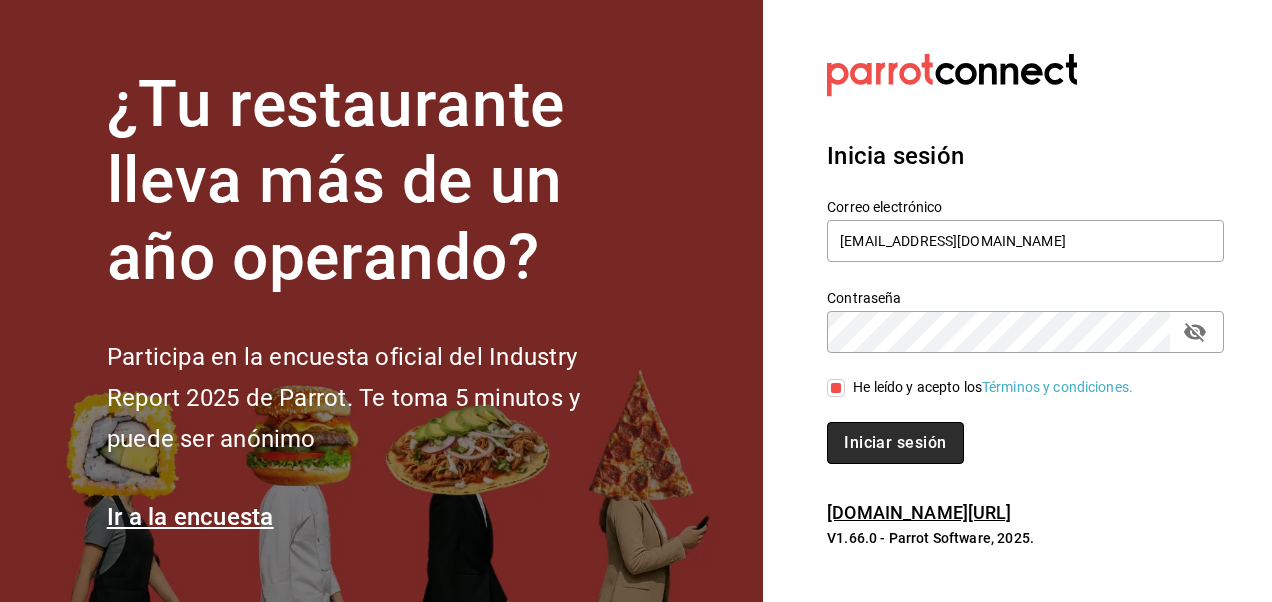 click on "Iniciar sesión" at bounding box center [895, 443] 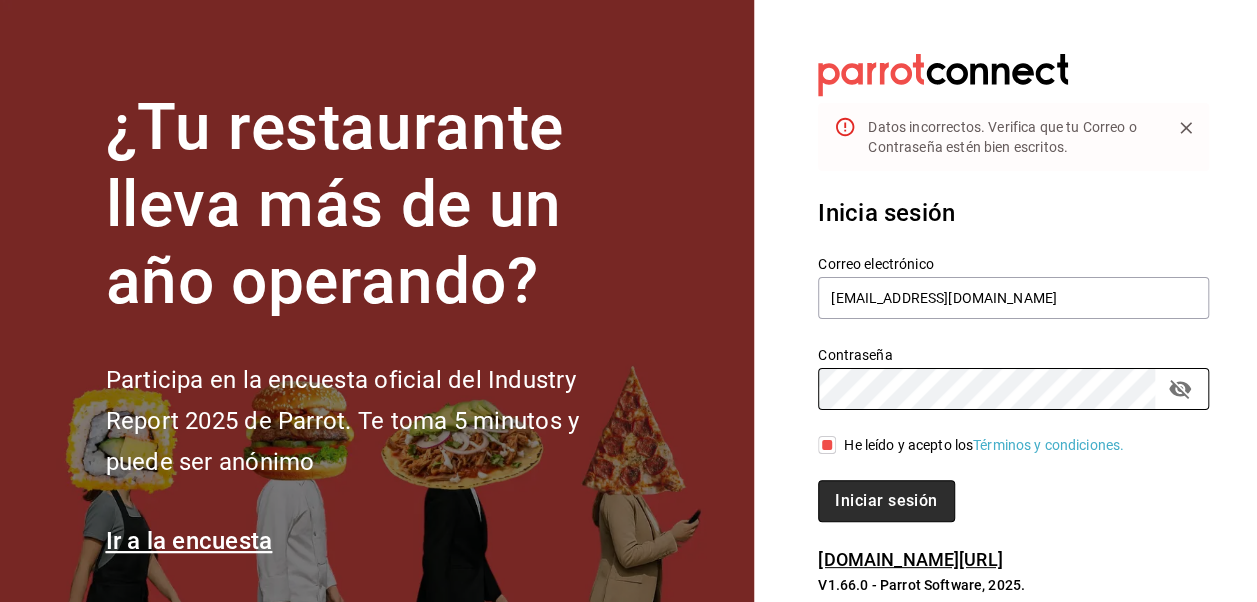 click on "Iniciar sesión" at bounding box center (886, 501) 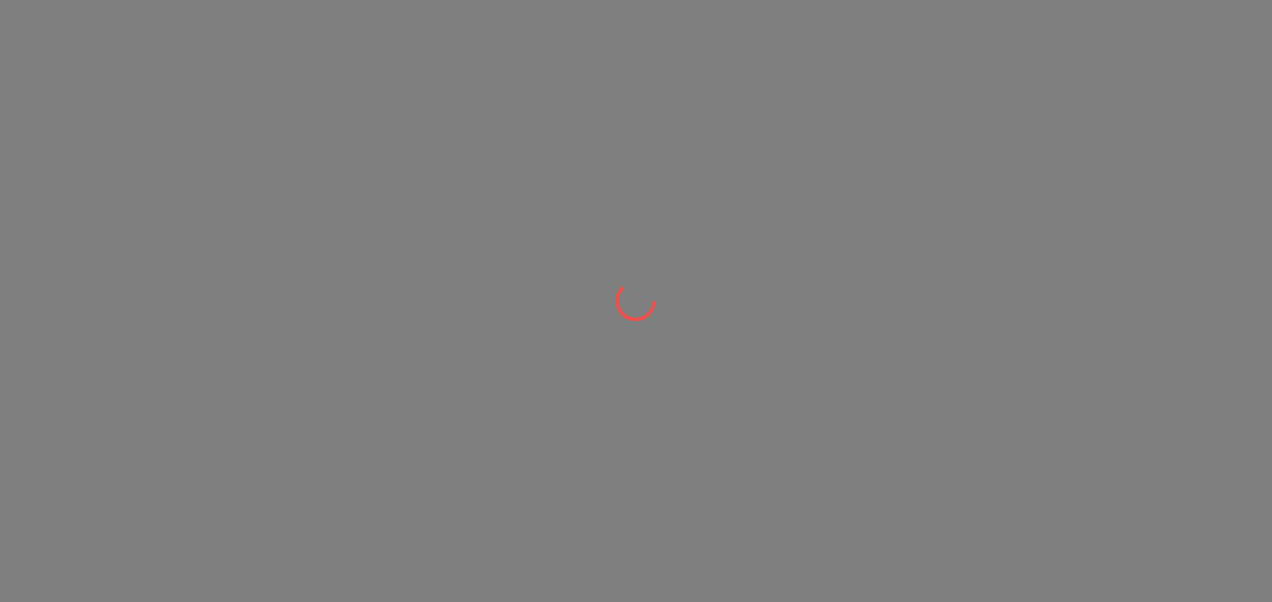 scroll, scrollTop: 0, scrollLeft: 0, axis: both 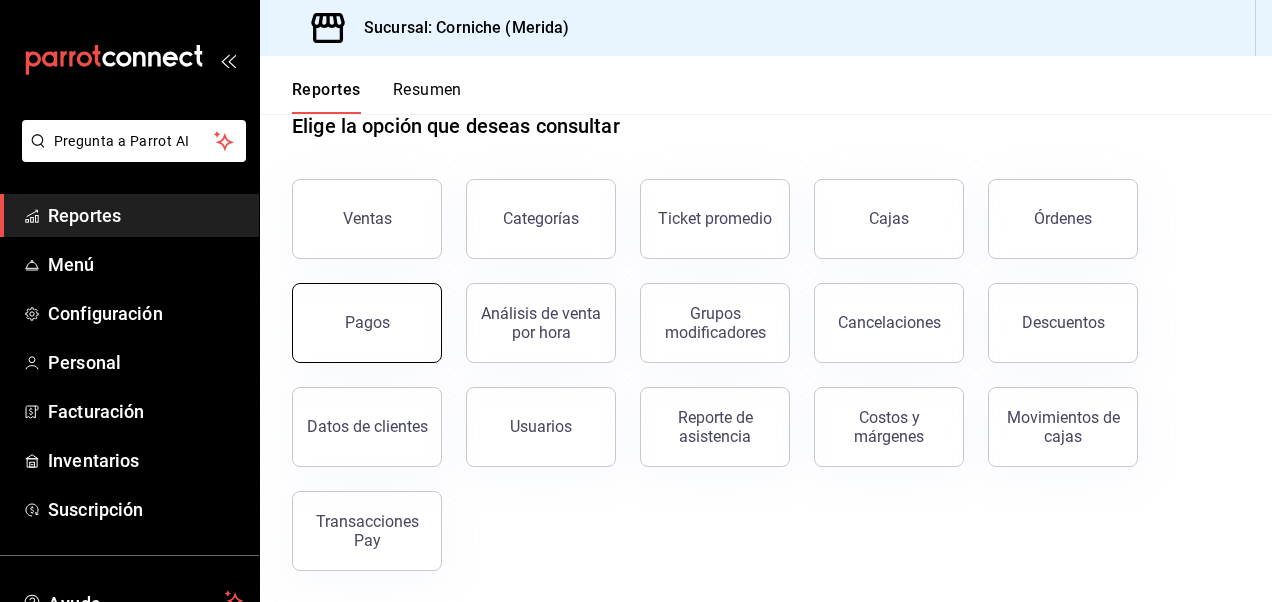 click on "Pagos" at bounding box center [367, 323] 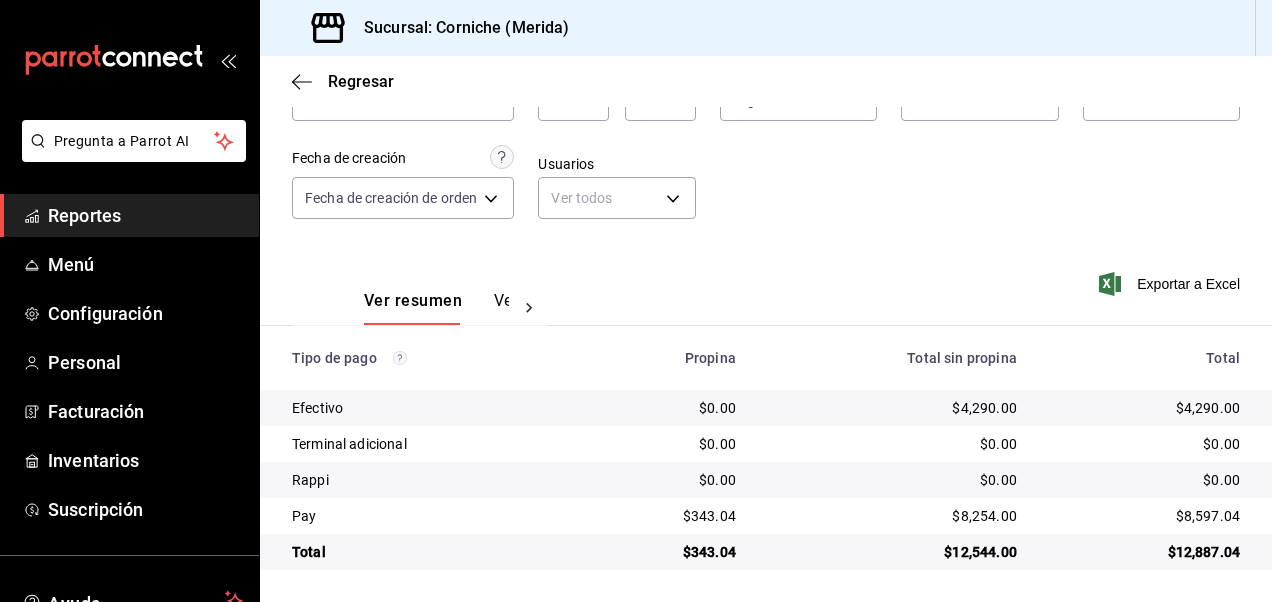 scroll, scrollTop: 0, scrollLeft: 0, axis: both 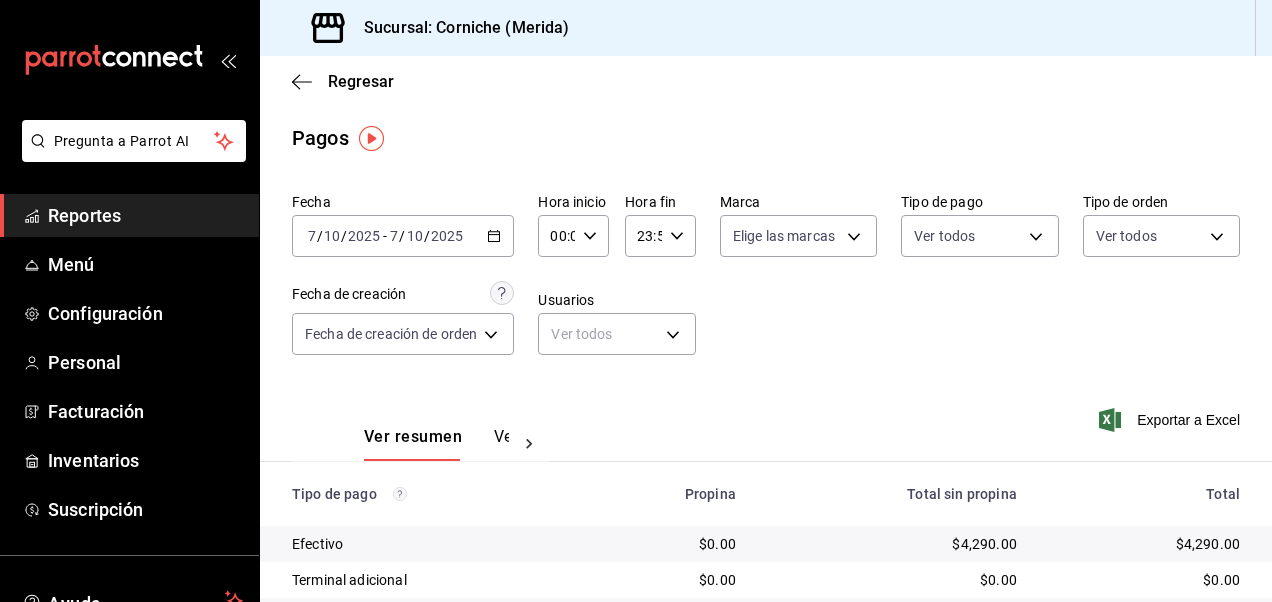 click 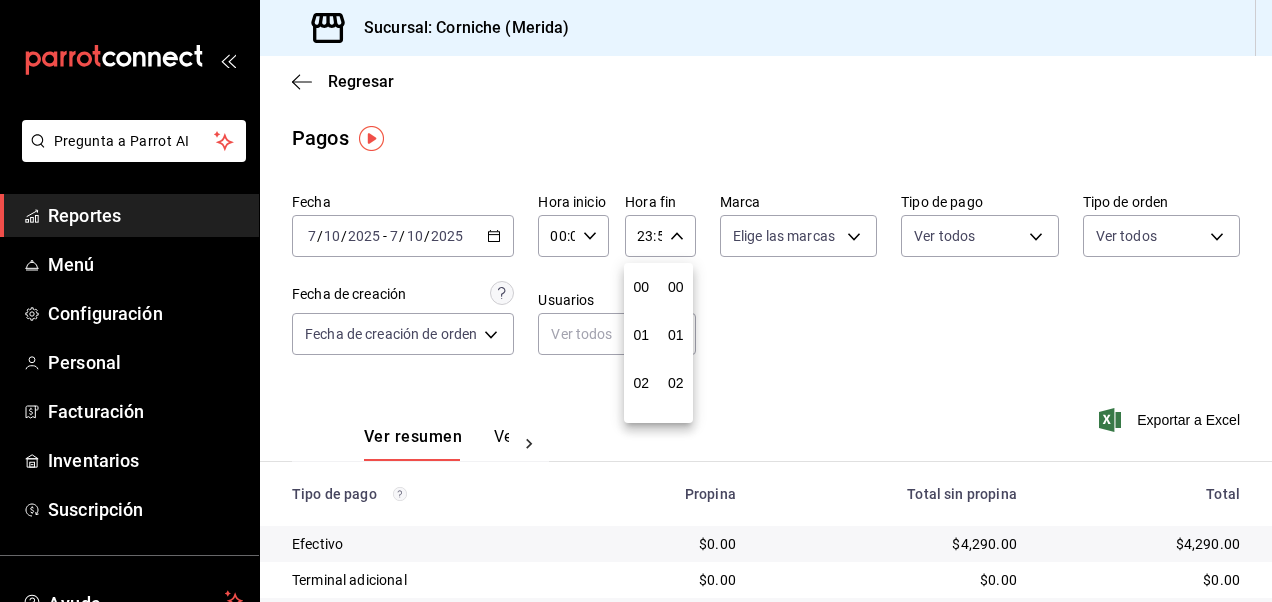 scroll, scrollTop: 992, scrollLeft: 0, axis: vertical 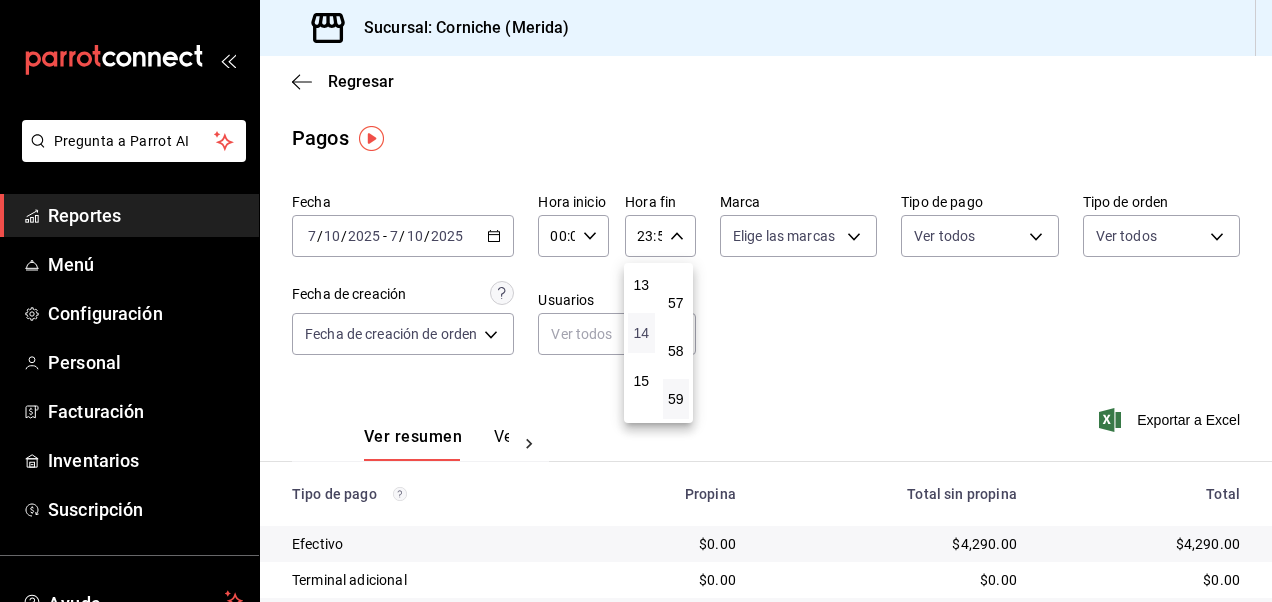 click on "14" at bounding box center (641, 333) 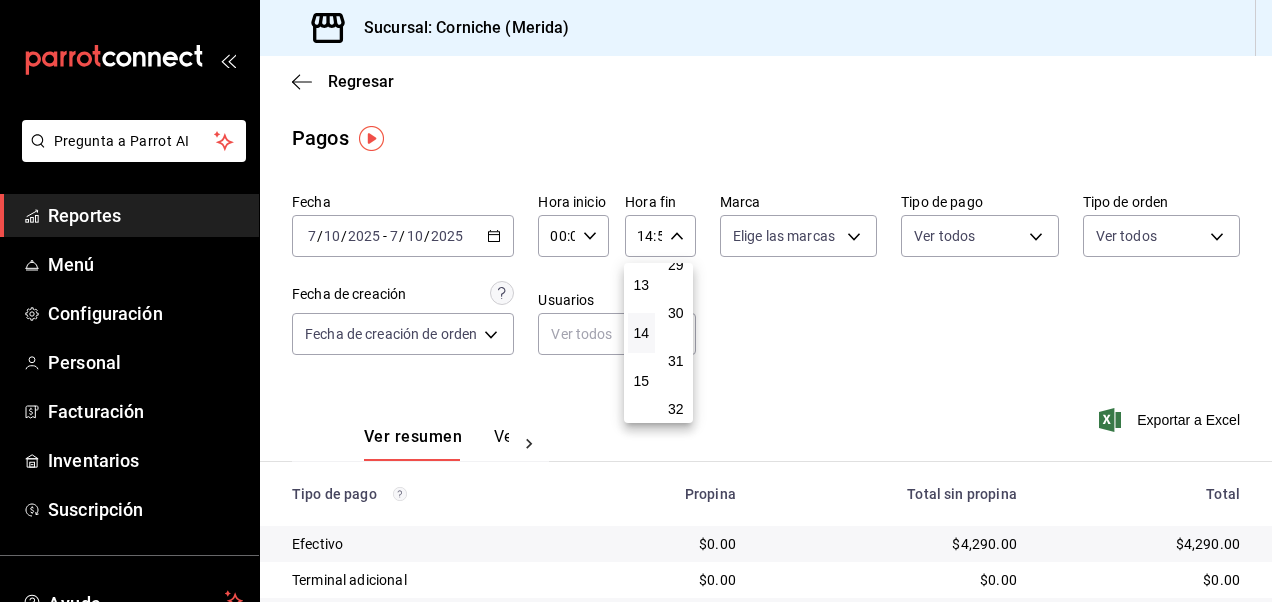 scroll, scrollTop: 1419, scrollLeft: 0, axis: vertical 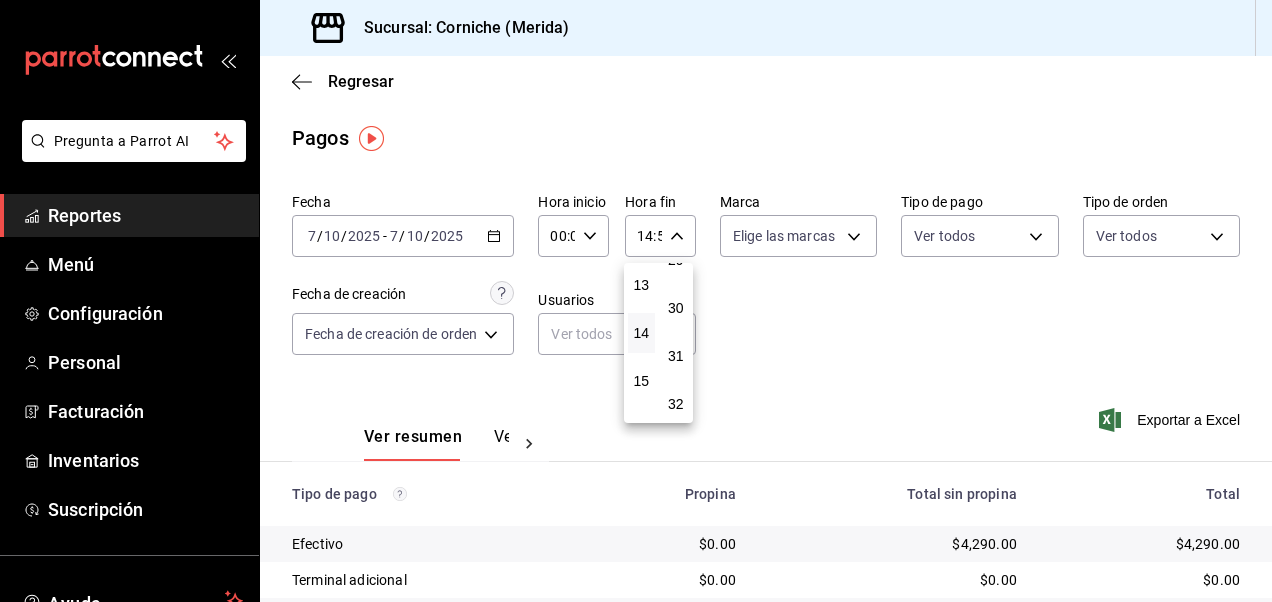 click on "30" at bounding box center [676, 308] 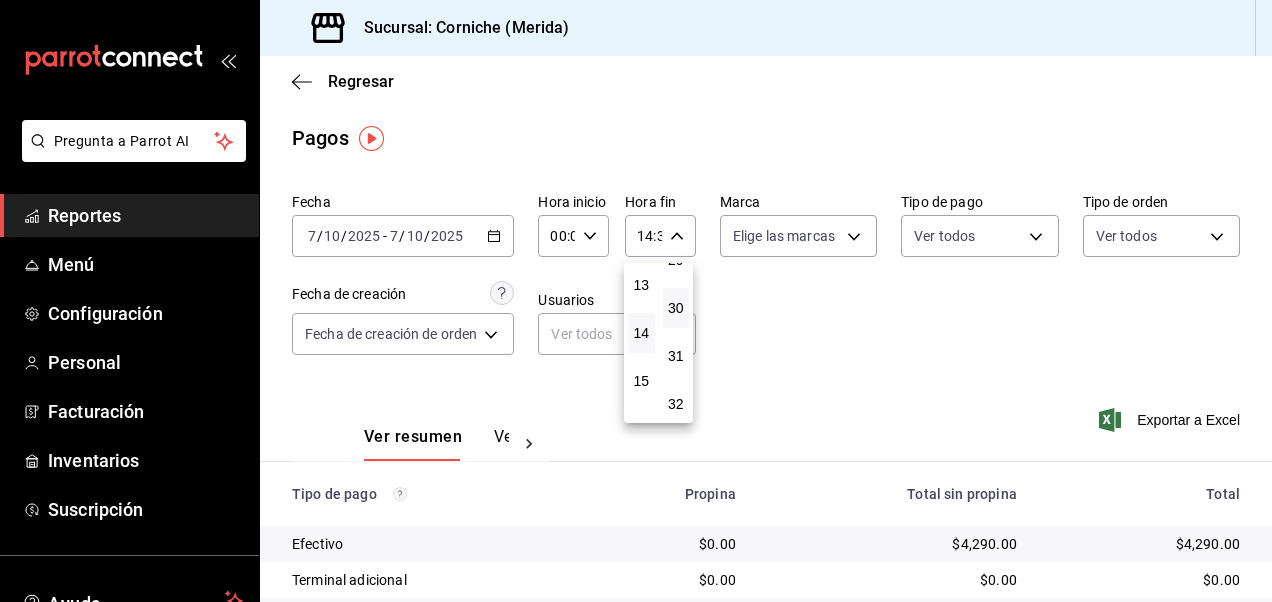 click at bounding box center (636, 301) 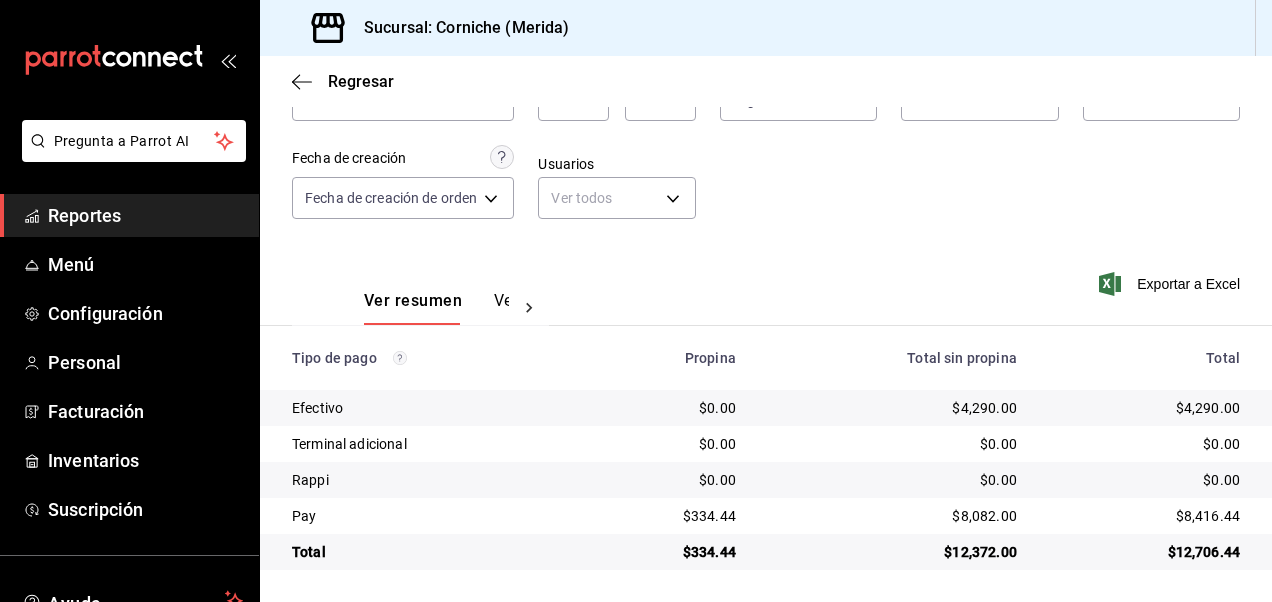 scroll, scrollTop: 0, scrollLeft: 0, axis: both 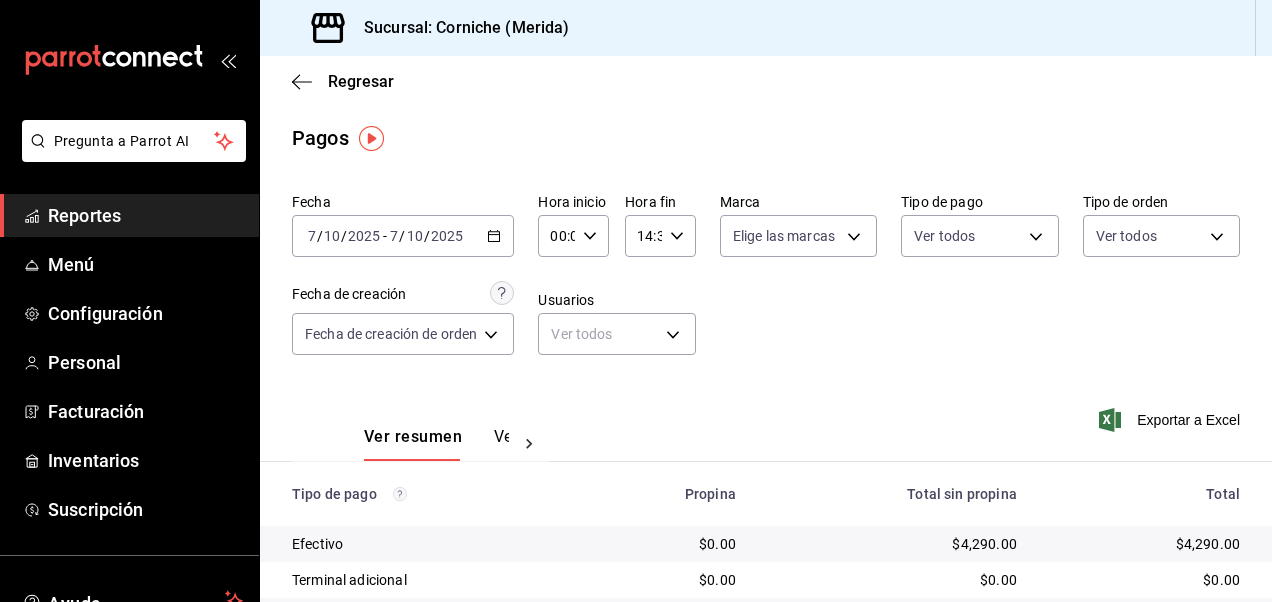 click on "Reportes" at bounding box center (145, 215) 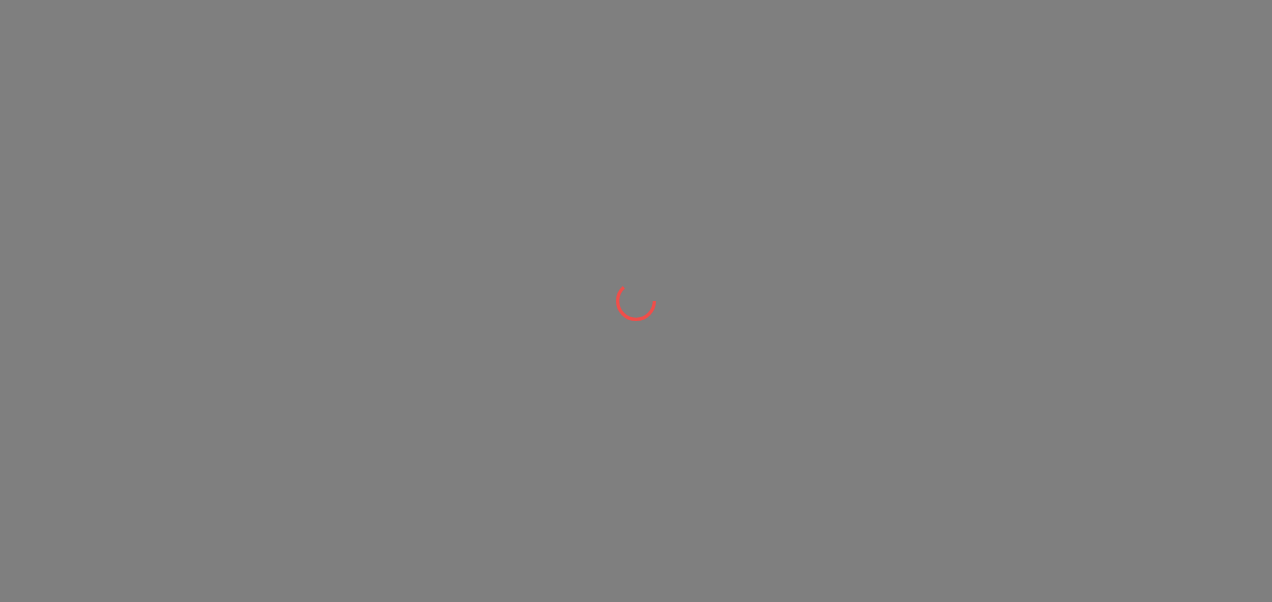scroll, scrollTop: 0, scrollLeft: 0, axis: both 